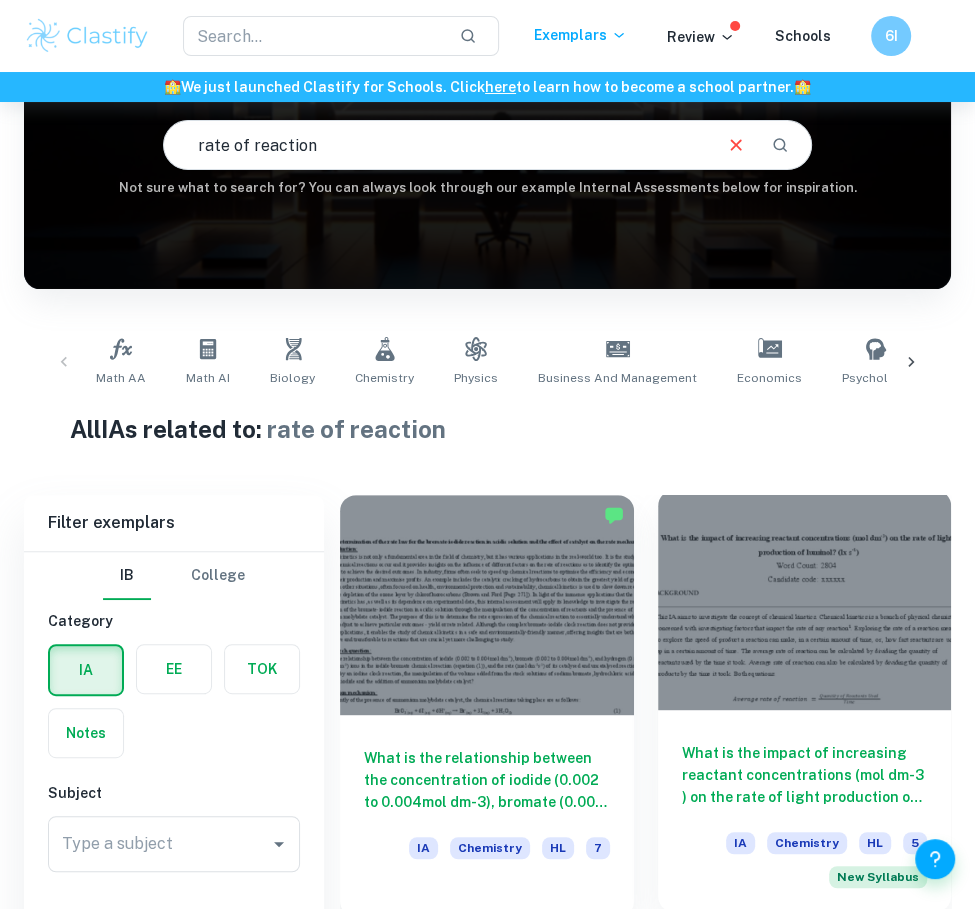 scroll, scrollTop: 288, scrollLeft: 0, axis: vertical 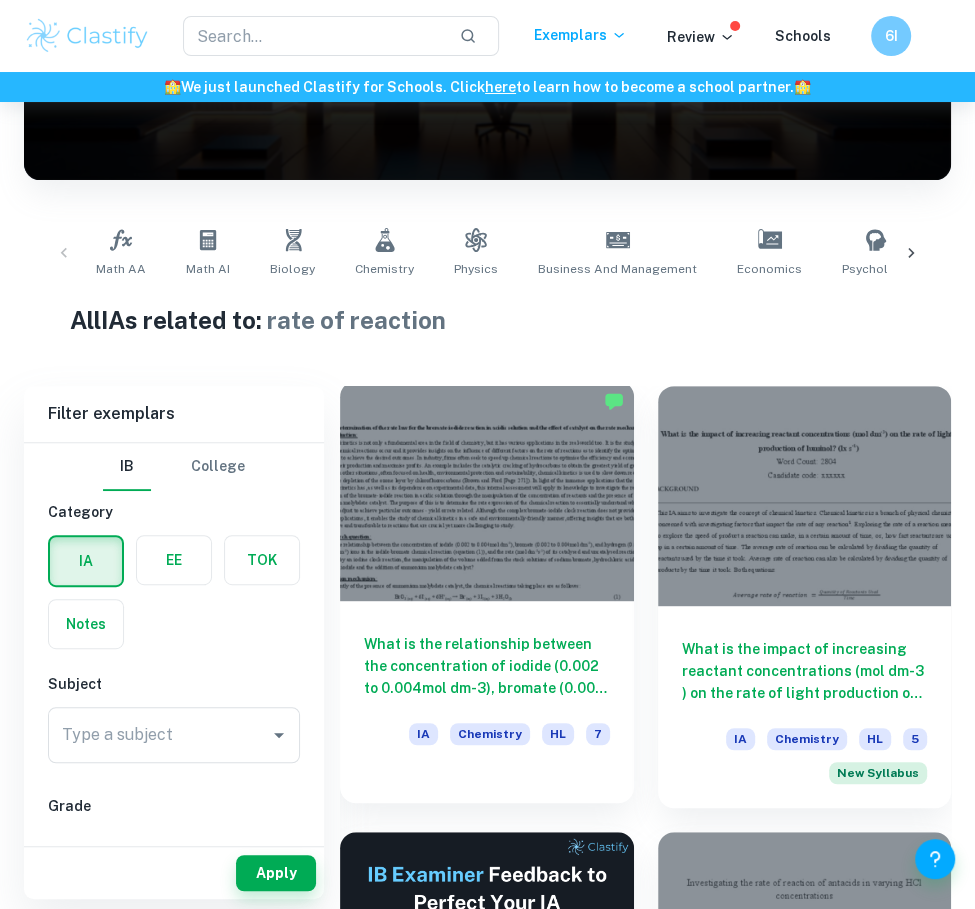 click at bounding box center [487, 491] 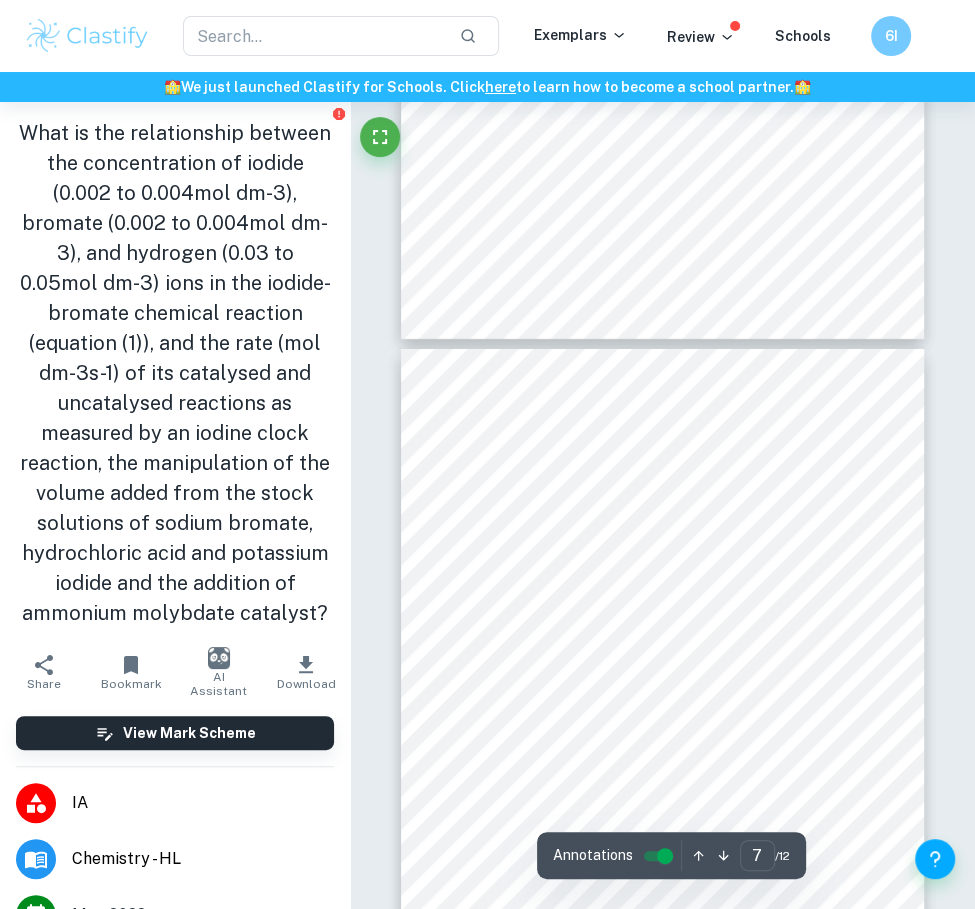 scroll, scrollTop: 4559, scrollLeft: 0, axis: vertical 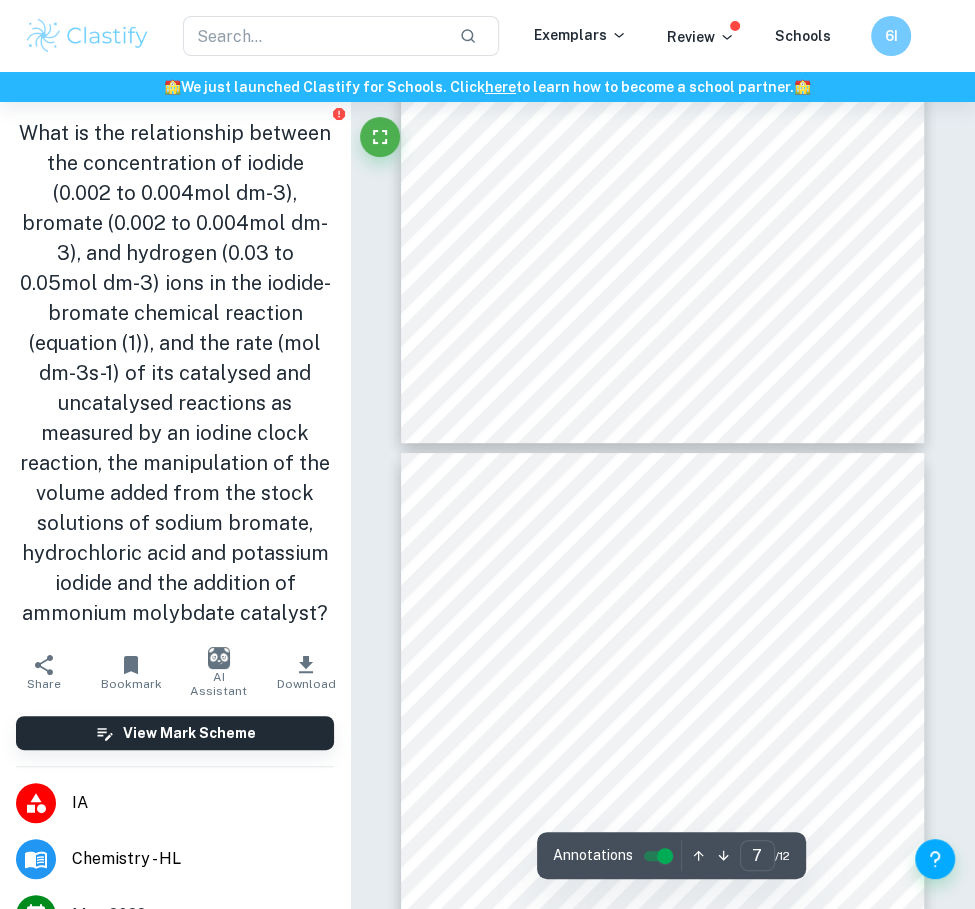 type on "8" 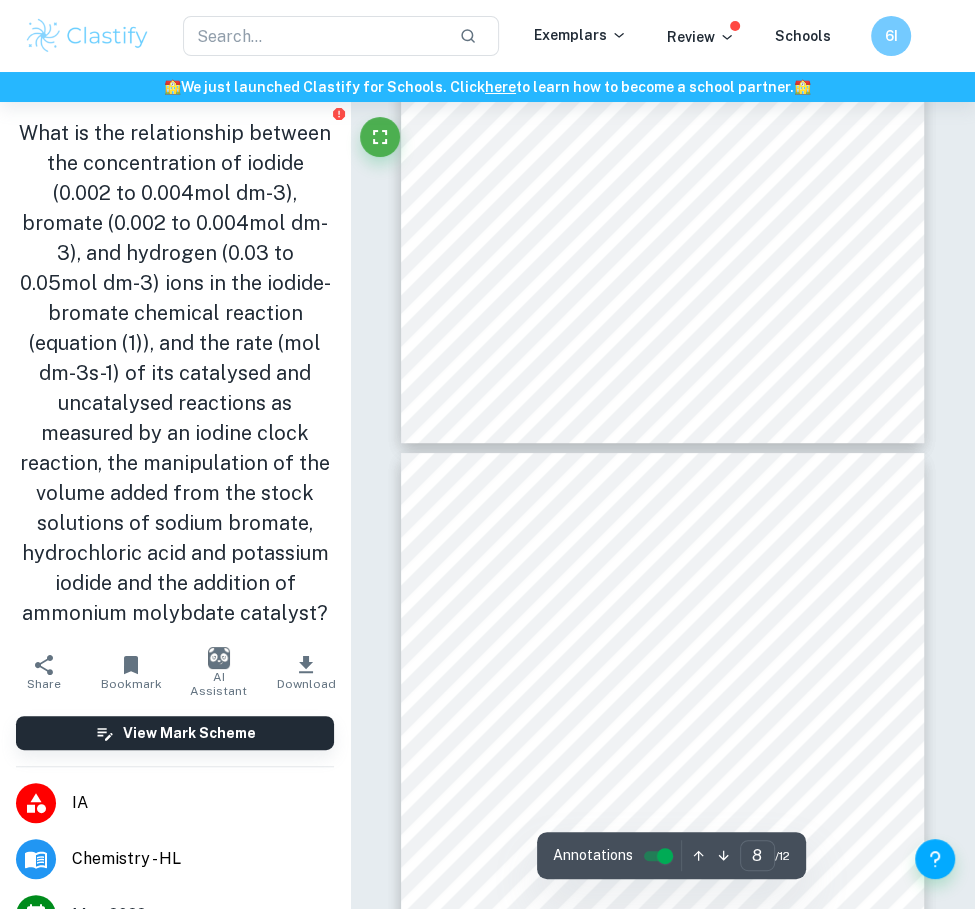 scroll, scrollTop: 4879, scrollLeft: 0, axis: vertical 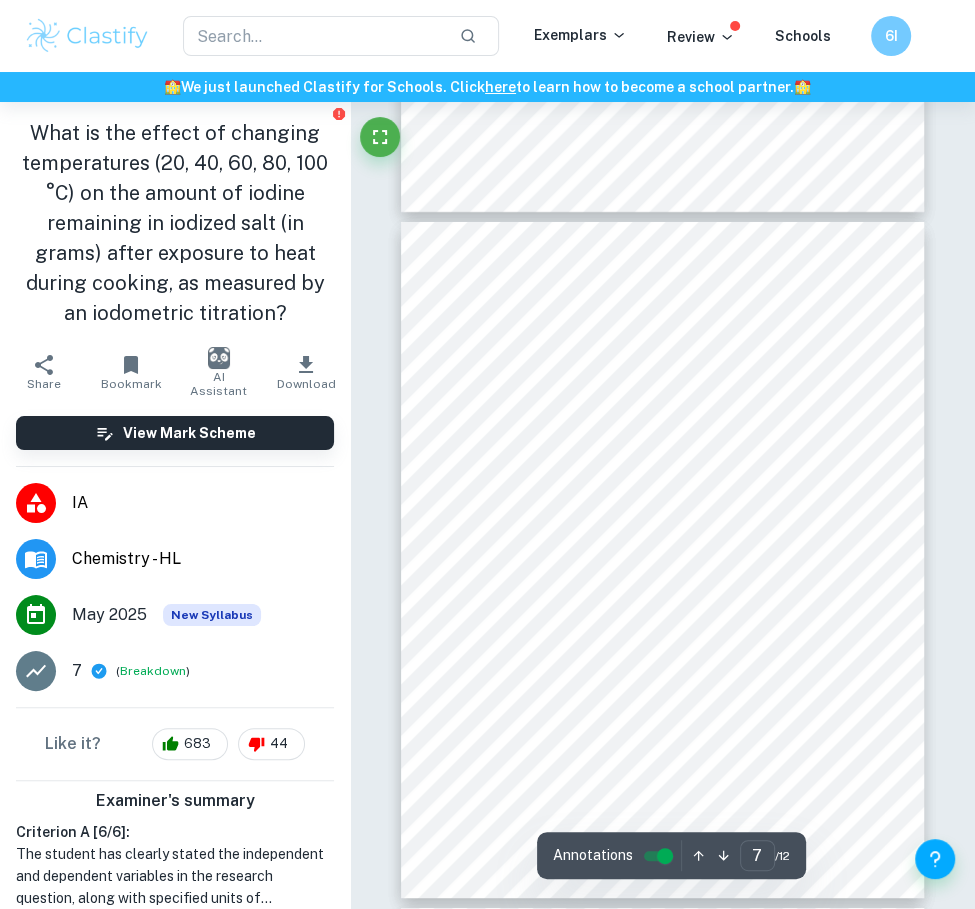drag, startPoint x: 811, startPoint y: 359, endPoint x: 881, endPoint y: 580, distance: 231.82104 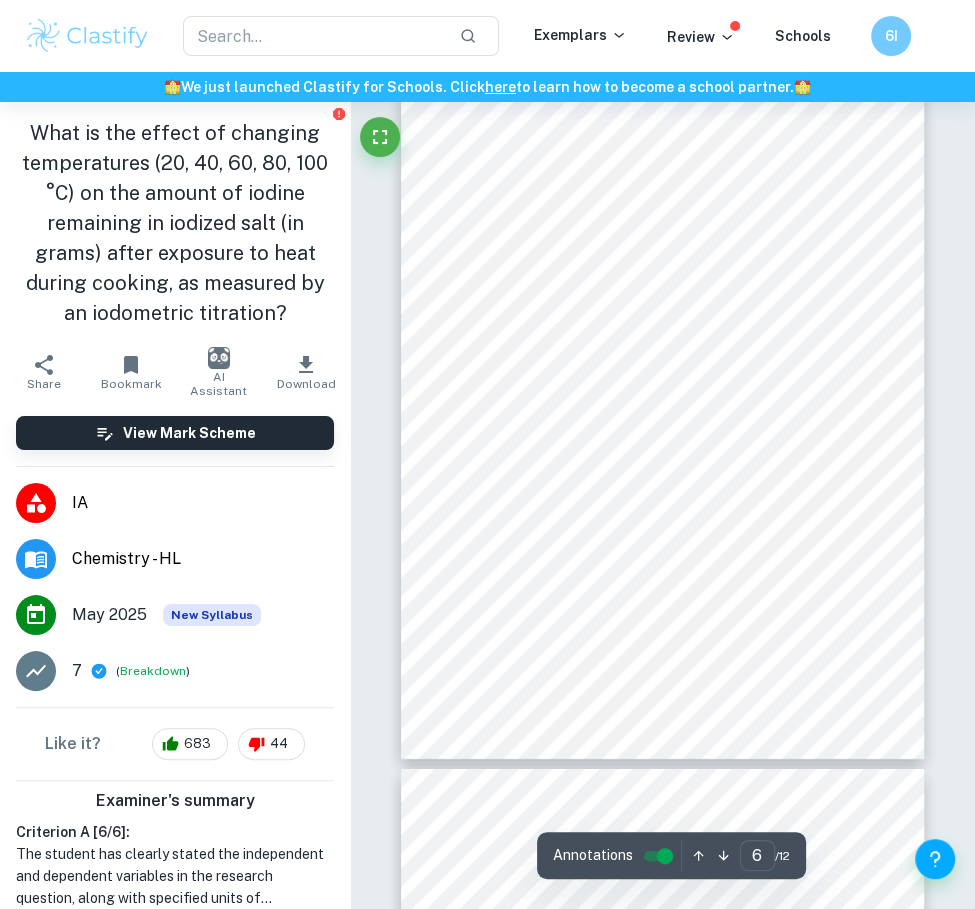 scroll, scrollTop: 3361, scrollLeft: 0, axis: vertical 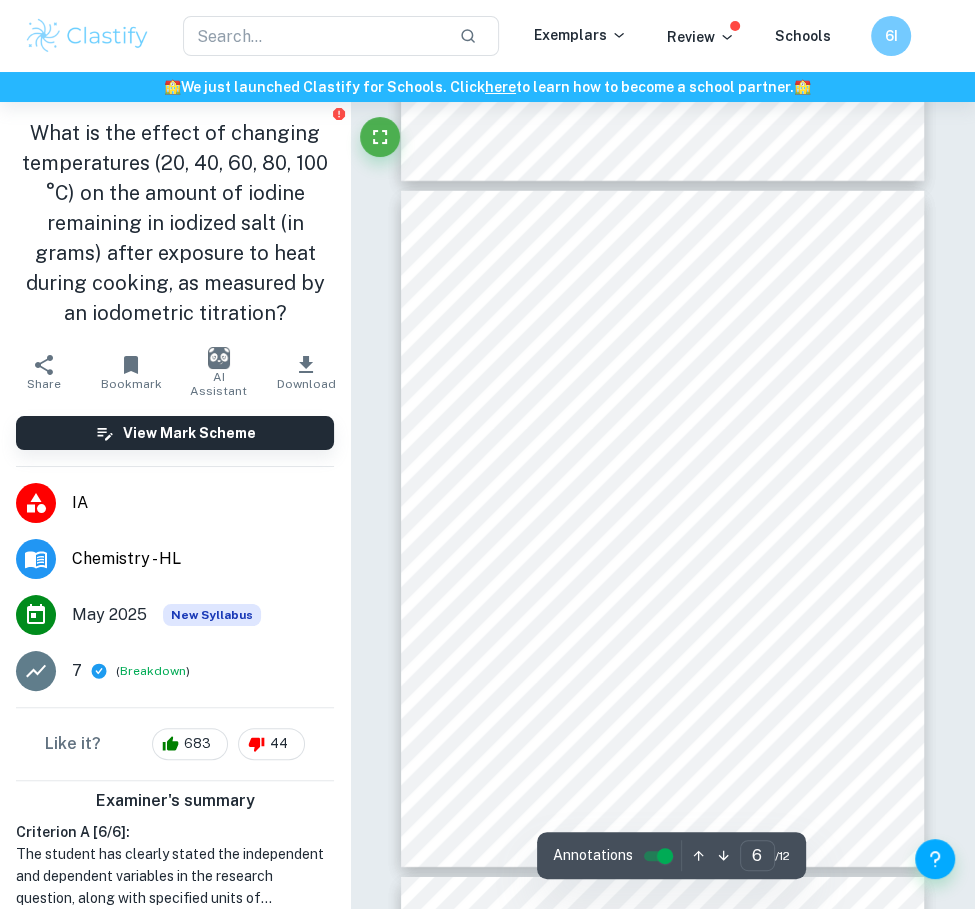 drag, startPoint x: 795, startPoint y: 511, endPoint x: 826, endPoint y: 561, distance: 58.830265 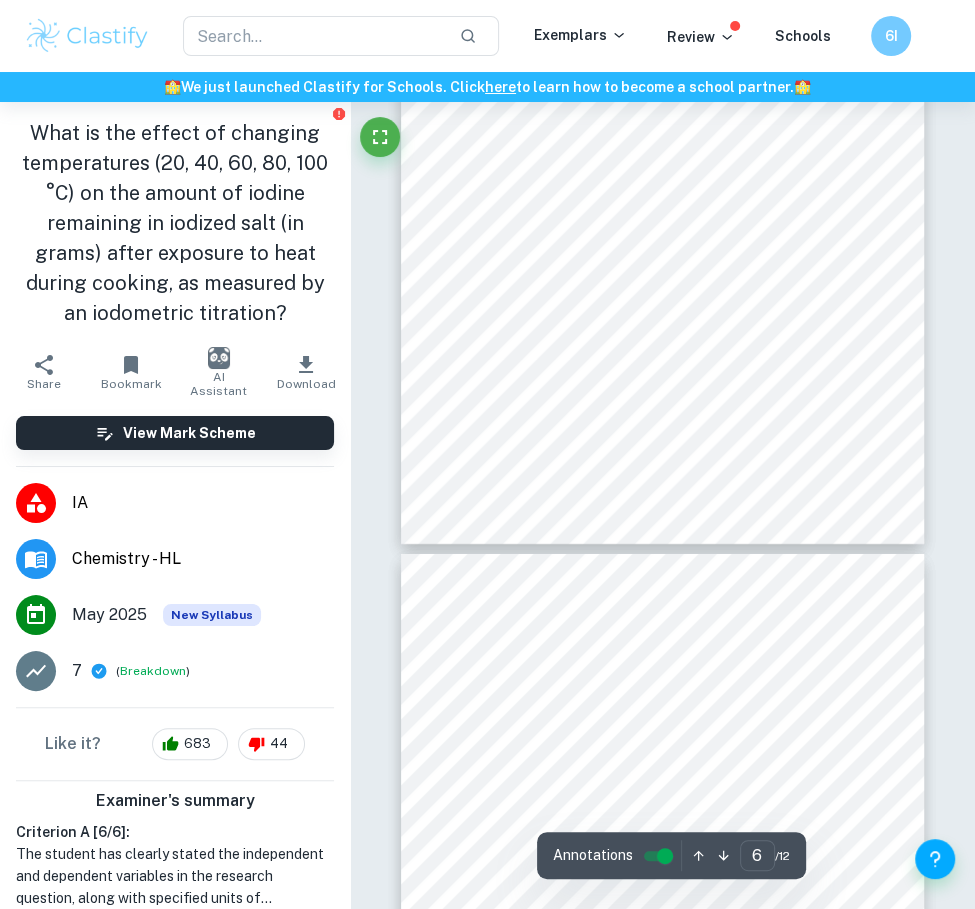 drag, startPoint x: 755, startPoint y: 396, endPoint x: 830, endPoint y: 493, distance: 122.61321 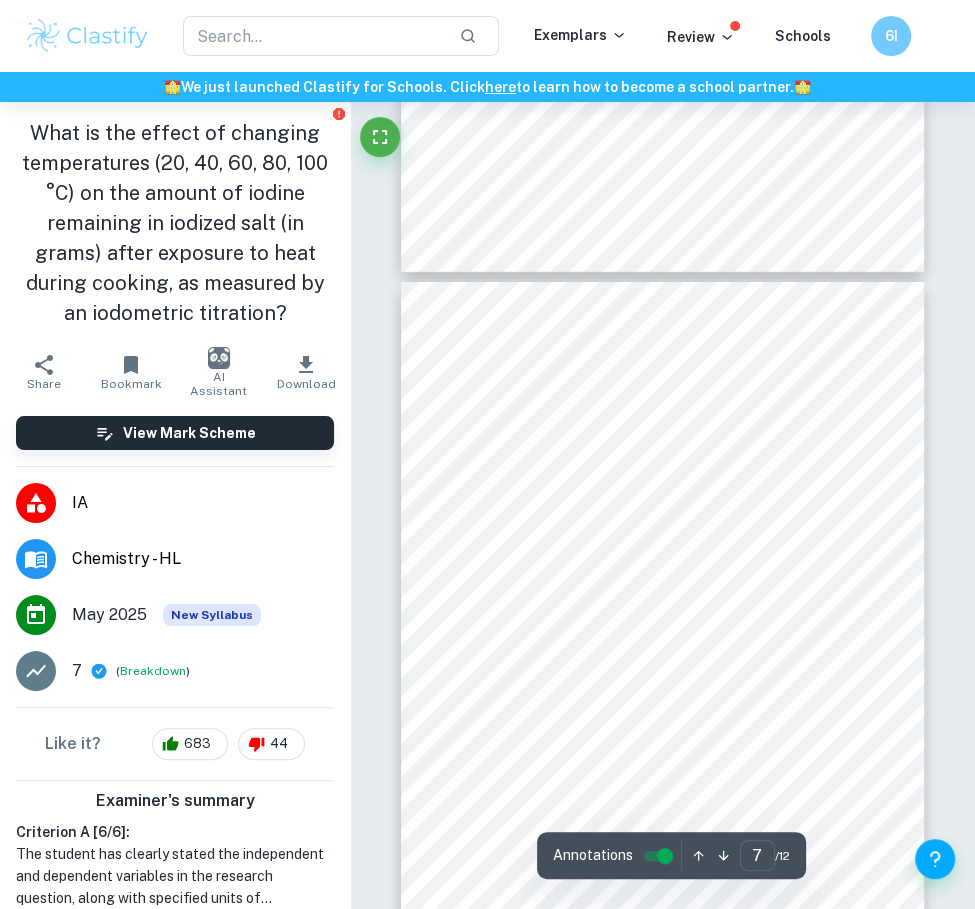 scroll, scrollTop: 4017, scrollLeft: 0, axis: vertical 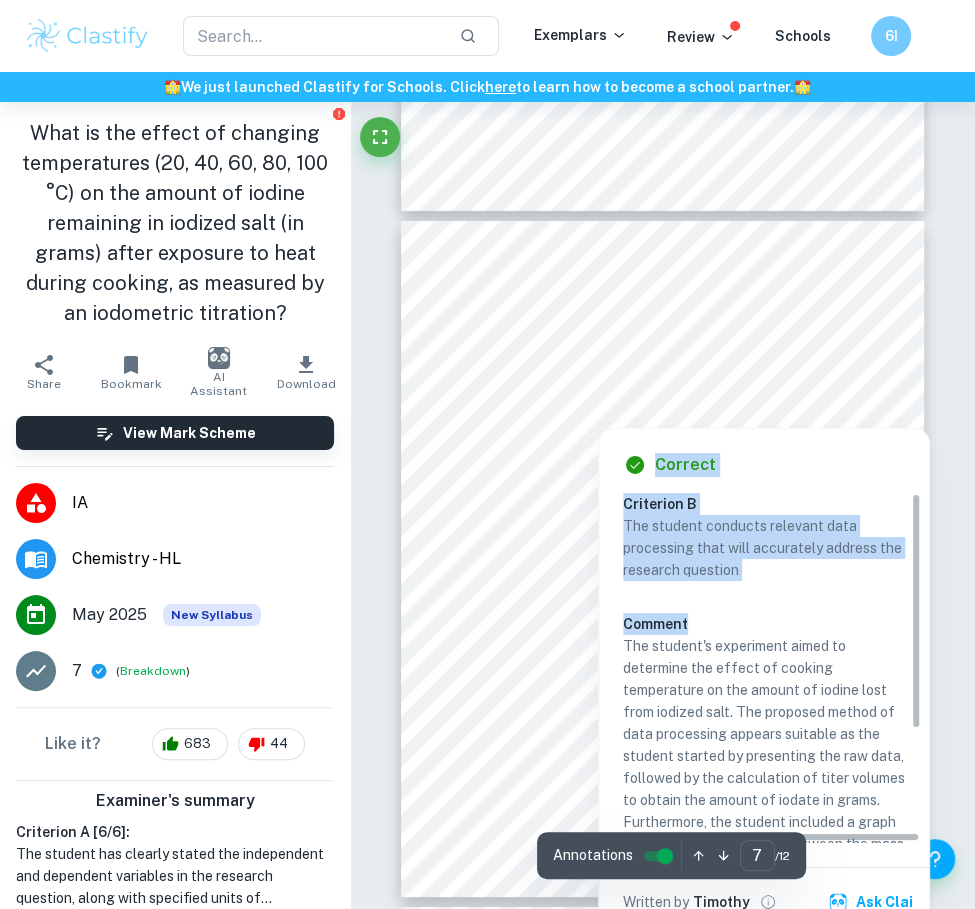 drag, startPoint x: 800, startPoint y: 504, endPoint x: 850, endPoint y: 621, distance: 127.236 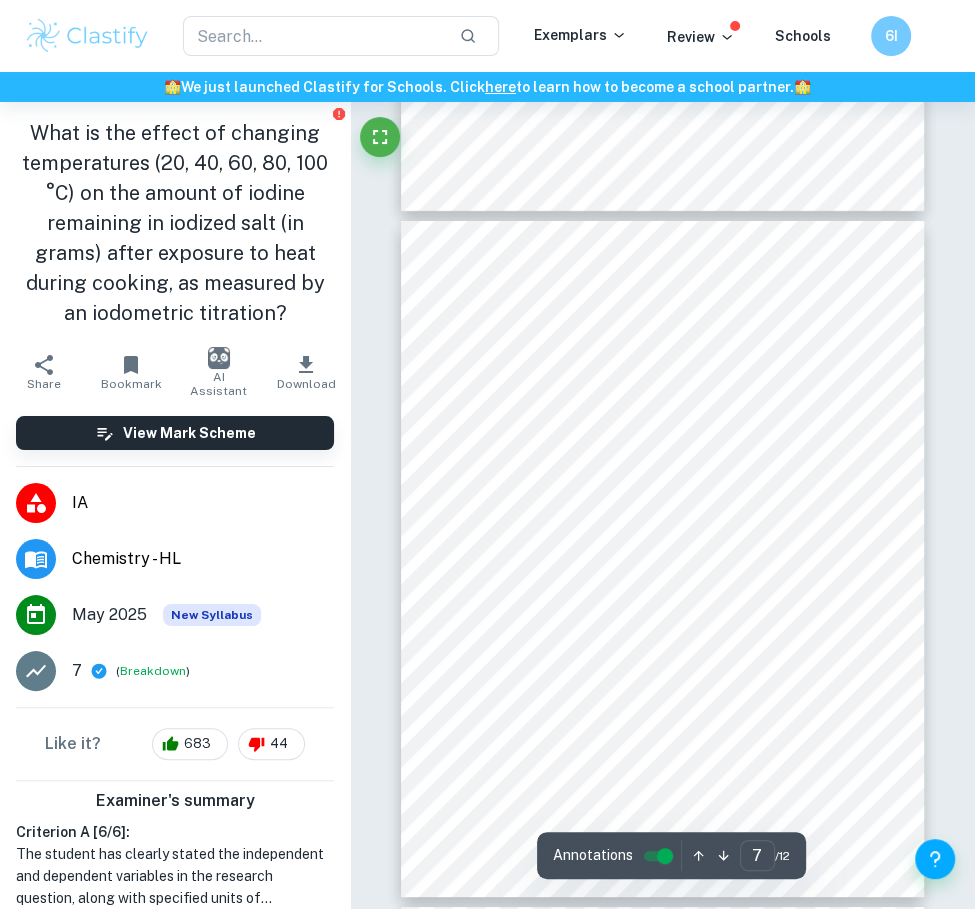 click on "7 Data processing: The amount of Na 2 S 2 O 3   solution used was calculated as follows: ýýýÿýý ýý ýý ( ý ( ý !   ýýýýý = ýýýýý ÿýýÿýý 2 ýýýÿýýý ÿýýÿýý A sample calculation is shown for trial 1 of the 20 °C salt solution: ýýýÿýý ýý ýý ( ý ( ý !   ýýýýý = 0.90 ýÿ 2 0.00 ýÿ = ý. ýý ýÿ A sample calculation of the average volume of Na 2 S 2 O 3   solution used per trial is shown below for the 20 °C salt solution. The use of averaging is important to reduce the effects of random error: ÿÿýýýýý =  ÿÿý ýý ýýý ÿýýýýÿ ýÿýýýý ýý ÿýýýýÿ ÿÿýýýýý =  0.90 ýÿ + 1.10 ýÿ + 1.25 ýÿ 3   = ý. ýý ýÿ A sample calculation for the mass of iodine in the 20 °C salt solution is shown below: ýýýýÿ ýý ýý ( ý ( ý !   = ýýýýýýÿýýÿýýý × ÿýýÿýý = 0.005 ý × 0.00108 ÿ = 5.4 × 10 ",   ýýý According to the stoichiometry in equations 1 and 2 of the background information, 2 moles of Na 2" at bounding box center (662, 559) 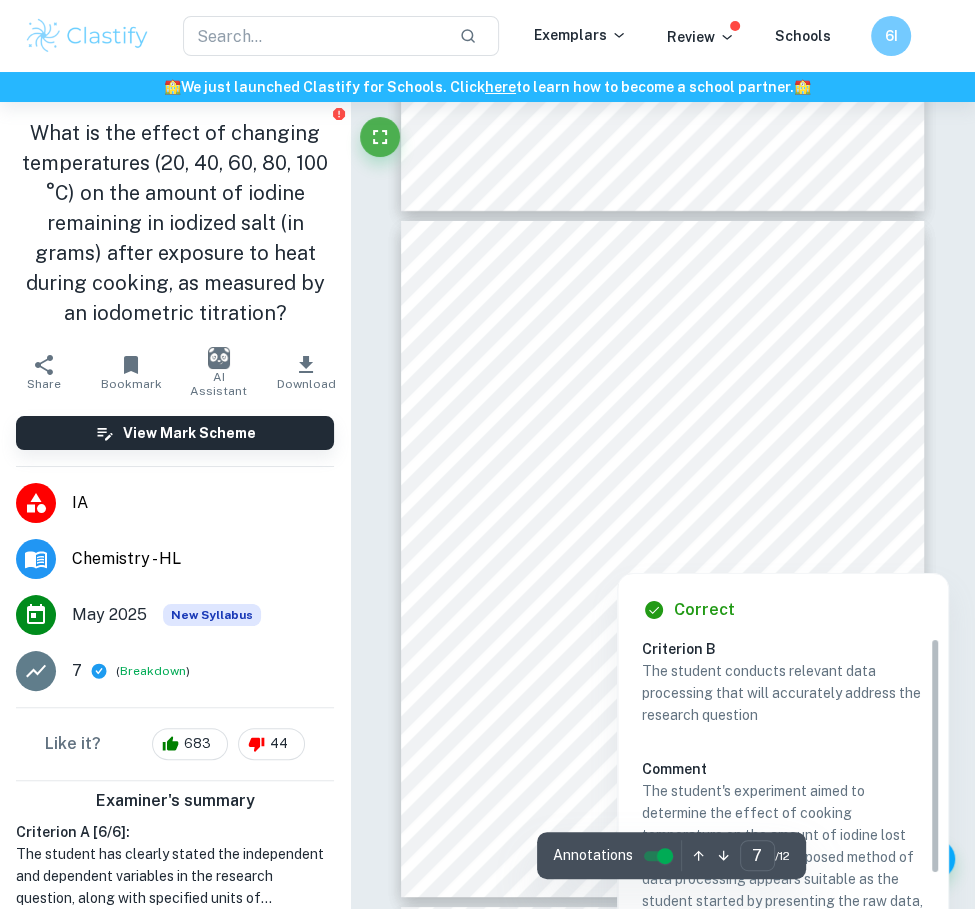 click on "ýÿýýýý ýý ÿýýýýÿ" at bounding box center [689, 512] 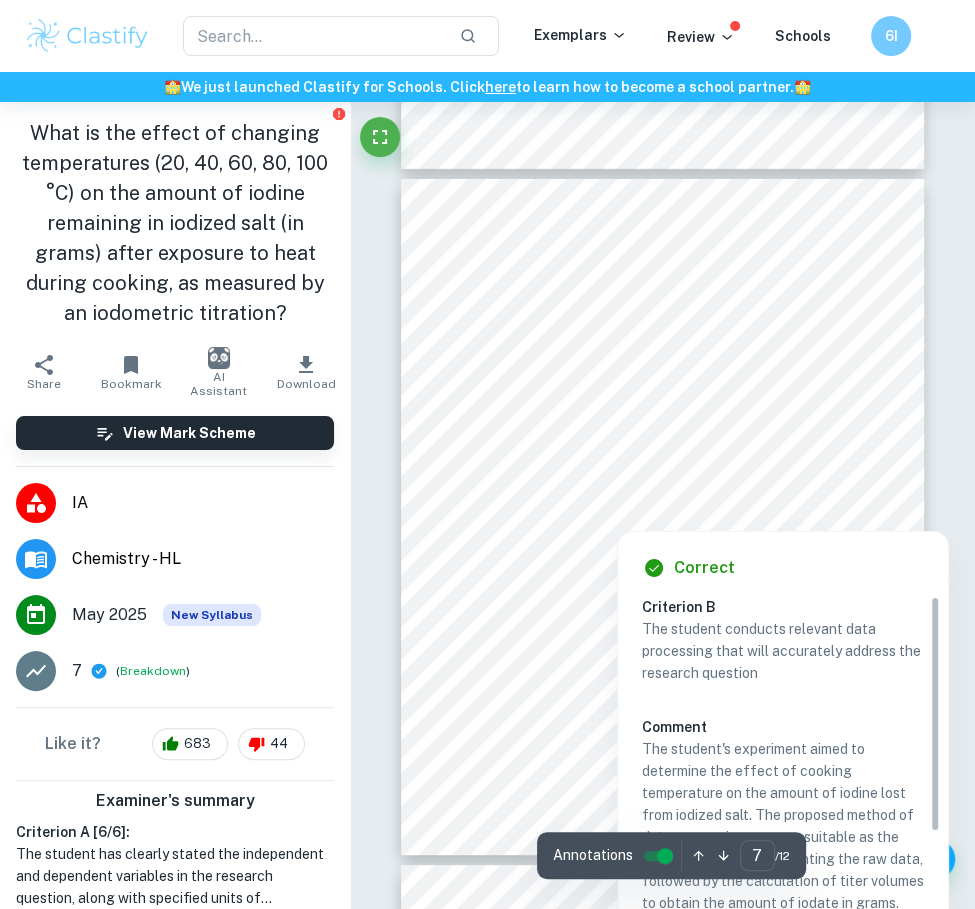 scroll, scrollTop: 4062, scrollLeft: 0, axis: vertical 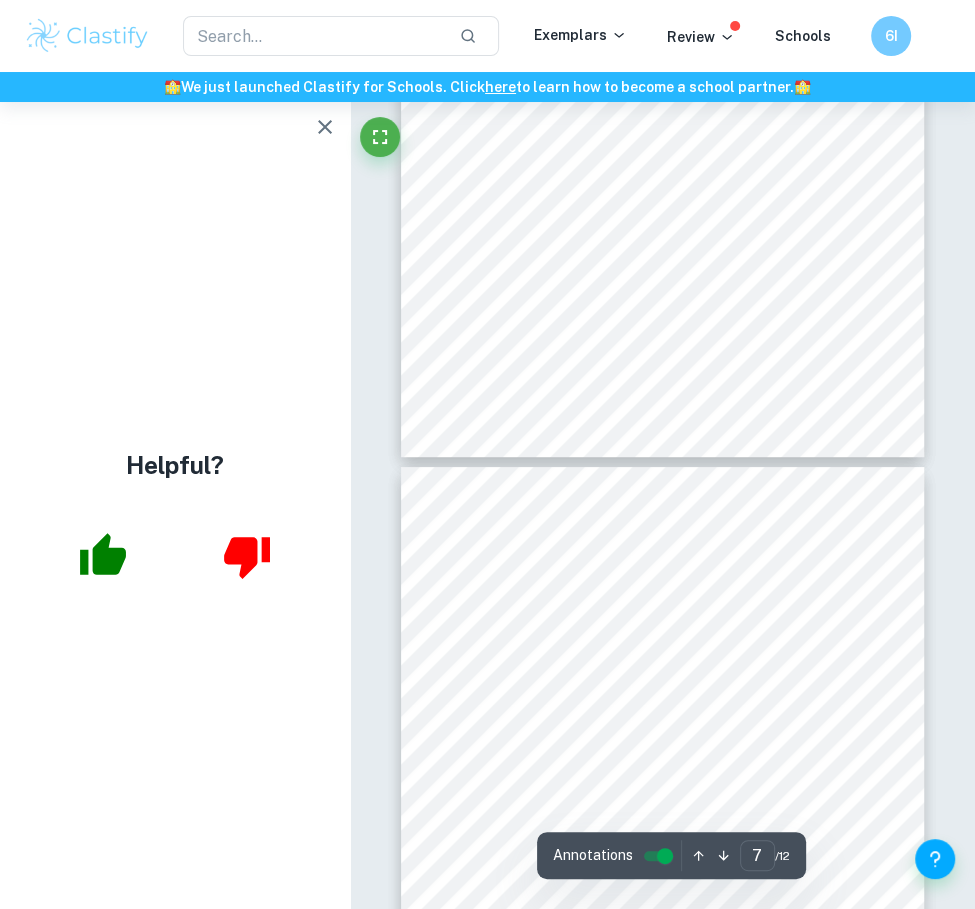 type on "8" 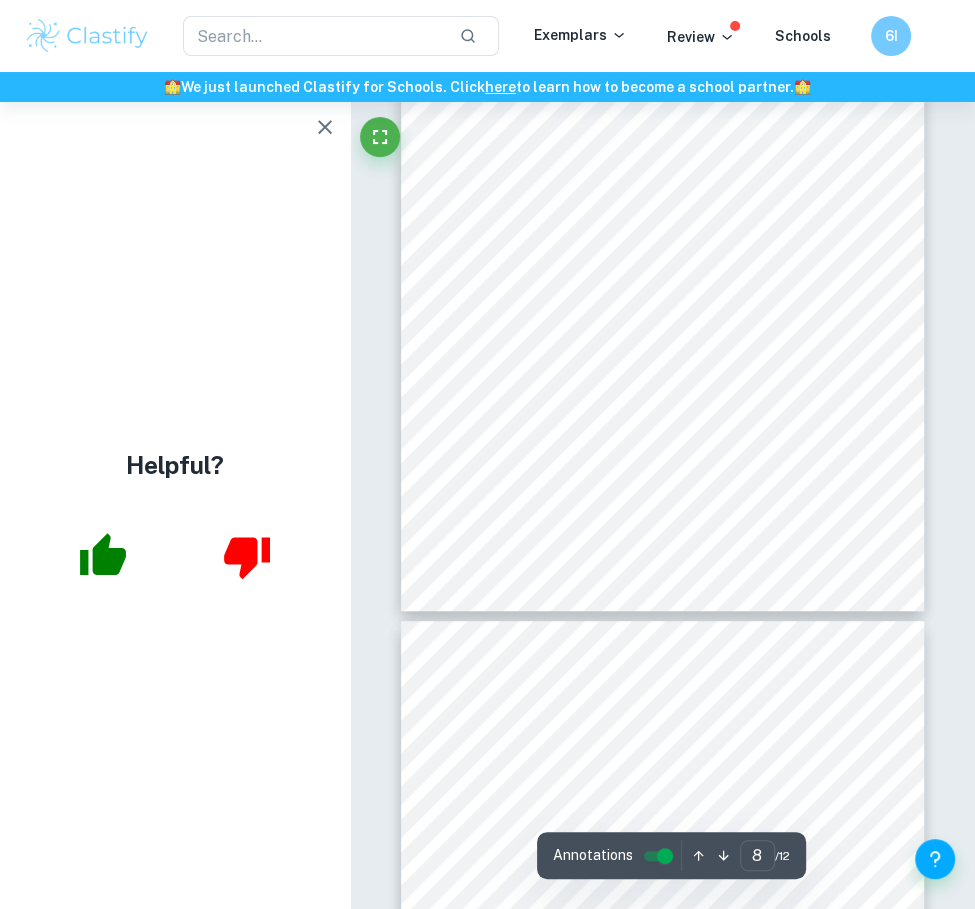 scroll, scrollTop: 5022, scrollLeft: 0, axis: vertical 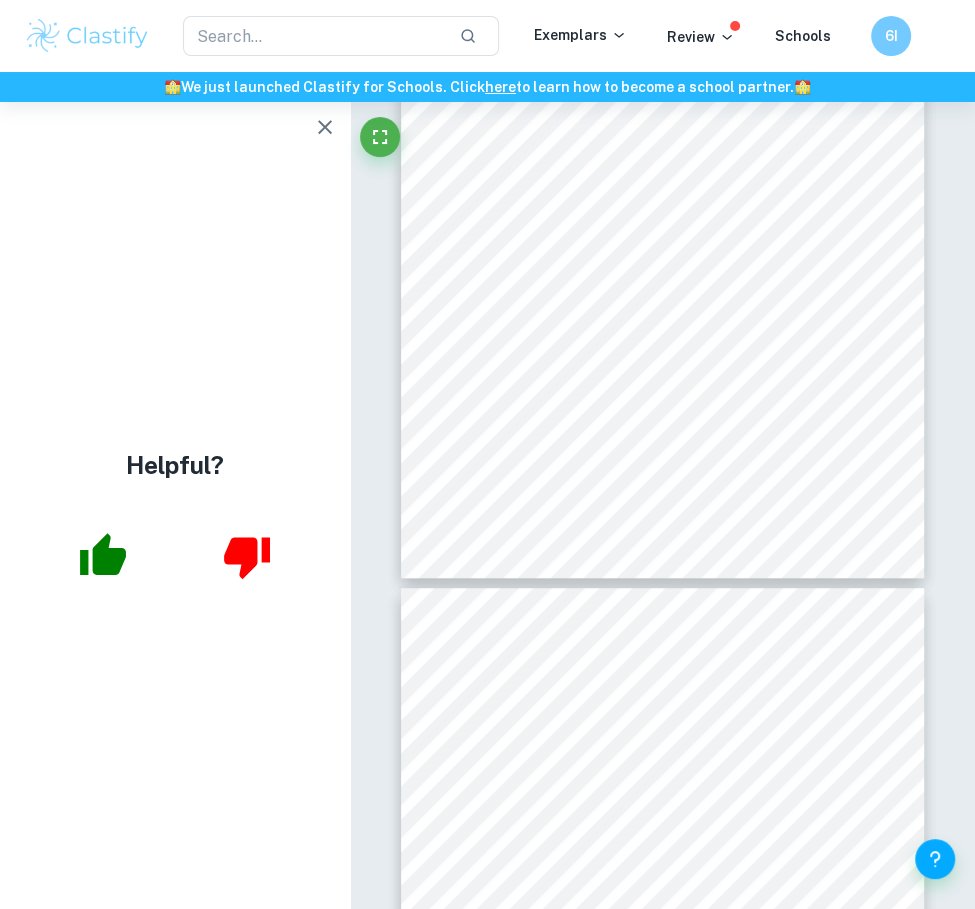 click 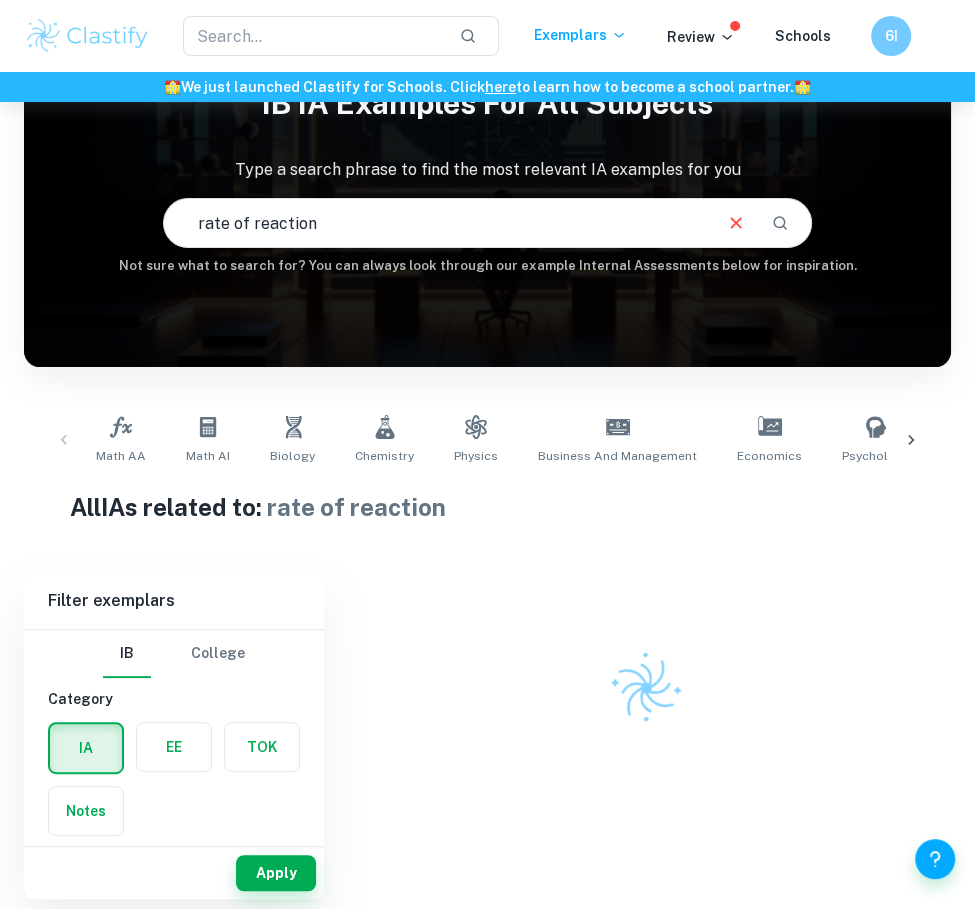 click on "rate of reaction" at bounding box center [436, 223] 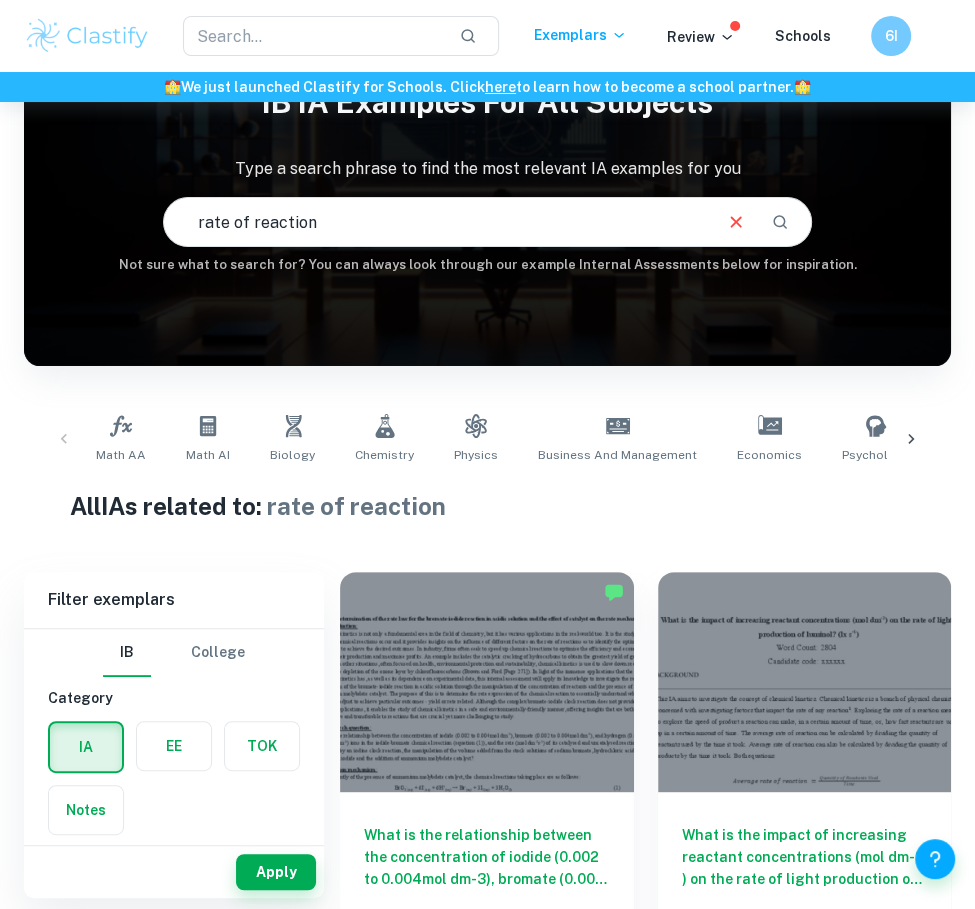 click on "rate of reaction" at bounding box center (436, 222) 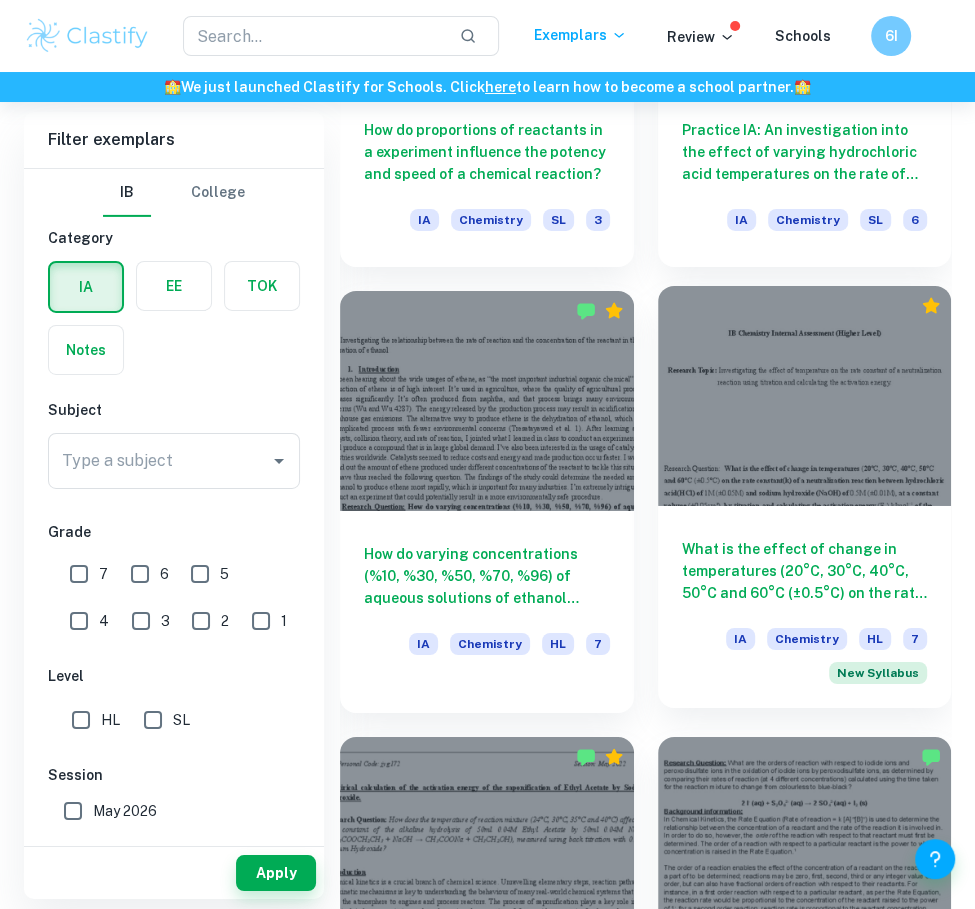 scroll, scrollTop: 3958, scrollLeft: 0, axis: vertical 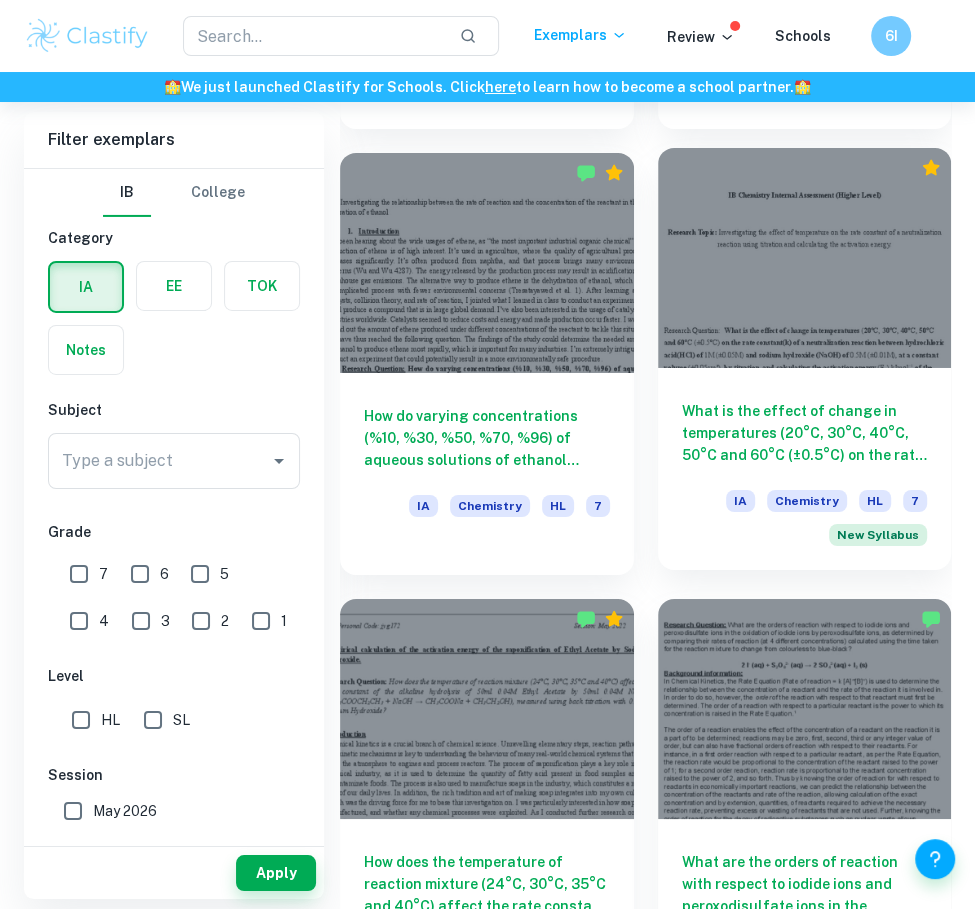 click at bounding box center [805, 258] 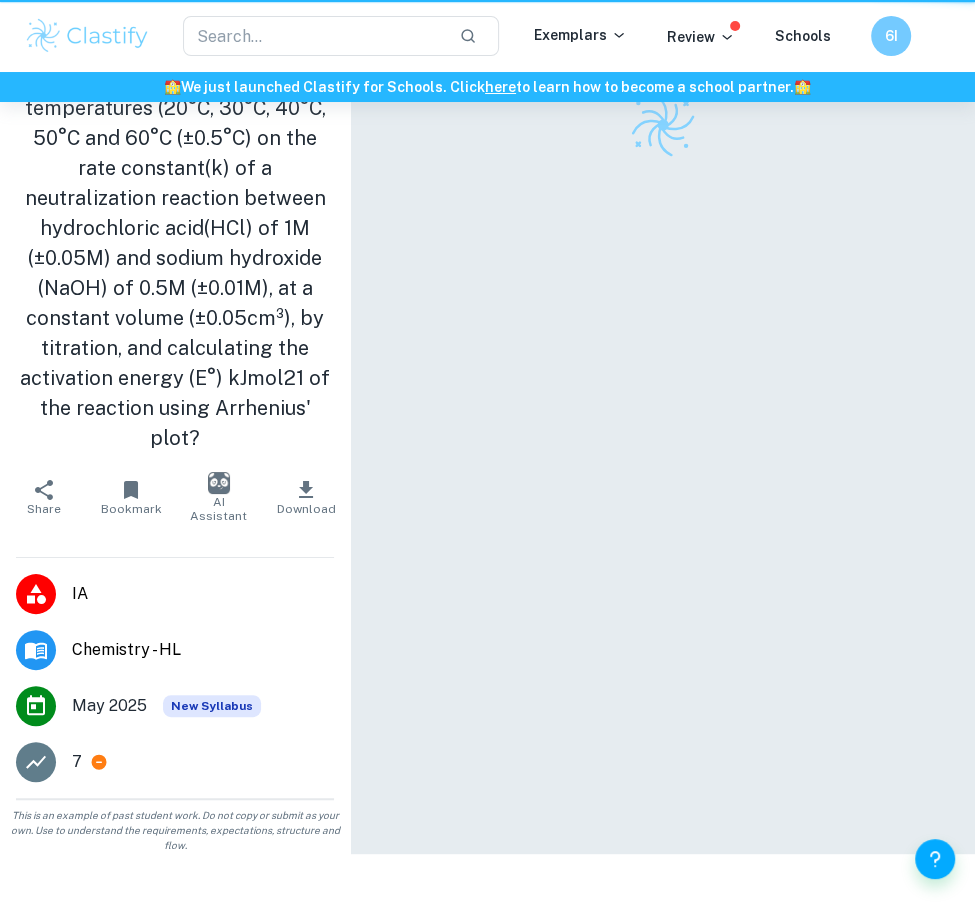 scroll, scrollTop: 0, scrollLeft: 0, axis: both 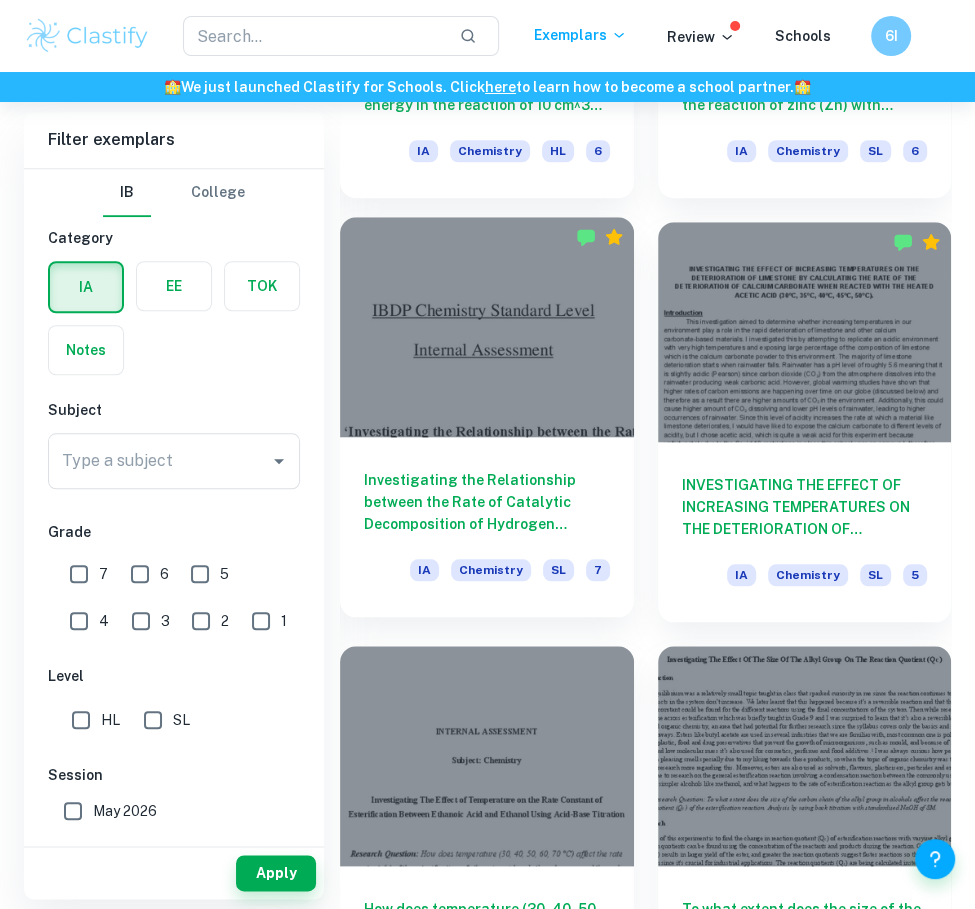 click at bounding box center [487, 327] 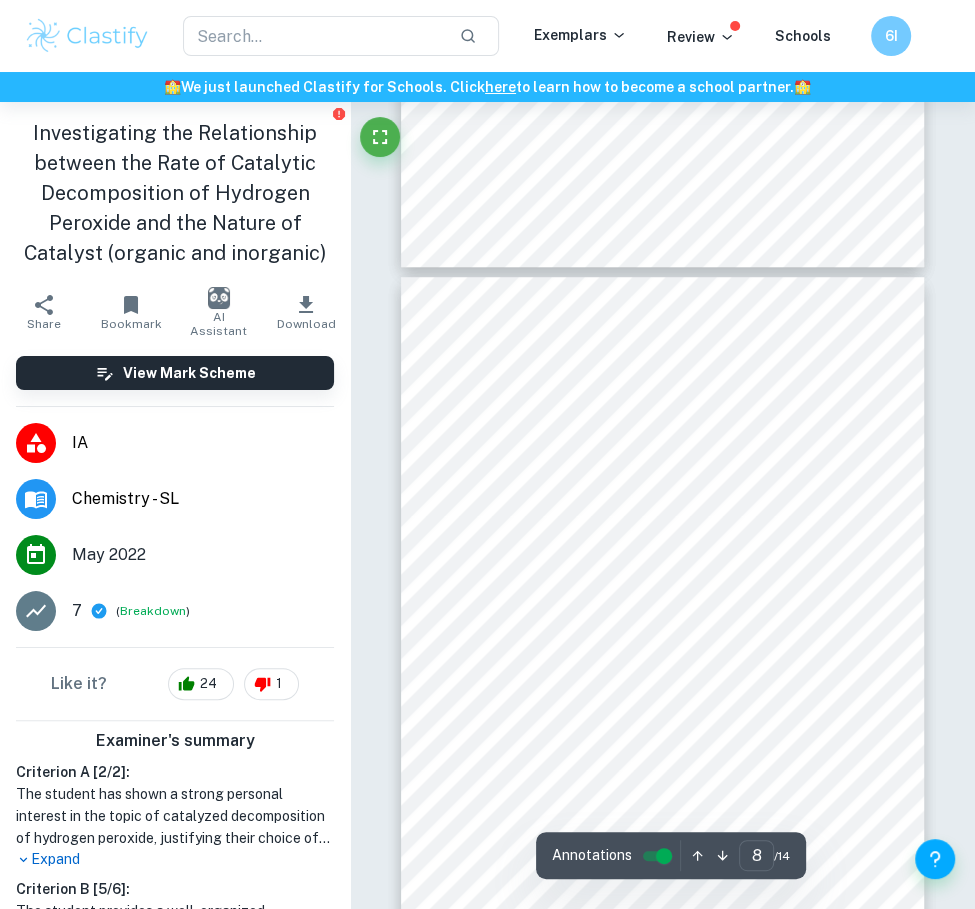 scroll, scrollTop: 5266, scrollLeft: 0, axis: vertical 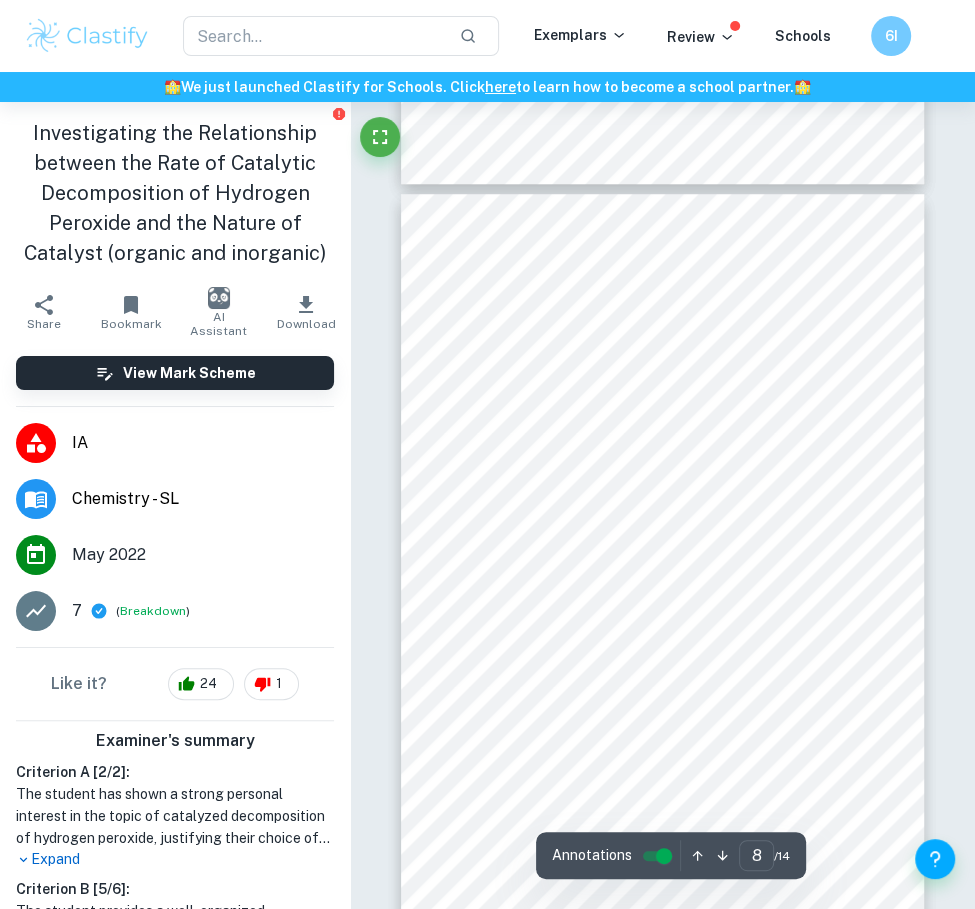 drag, startPoint x: 751, startPoint y: 383, endPoint x: 826, endPoint y: 492, distance: 132.31024 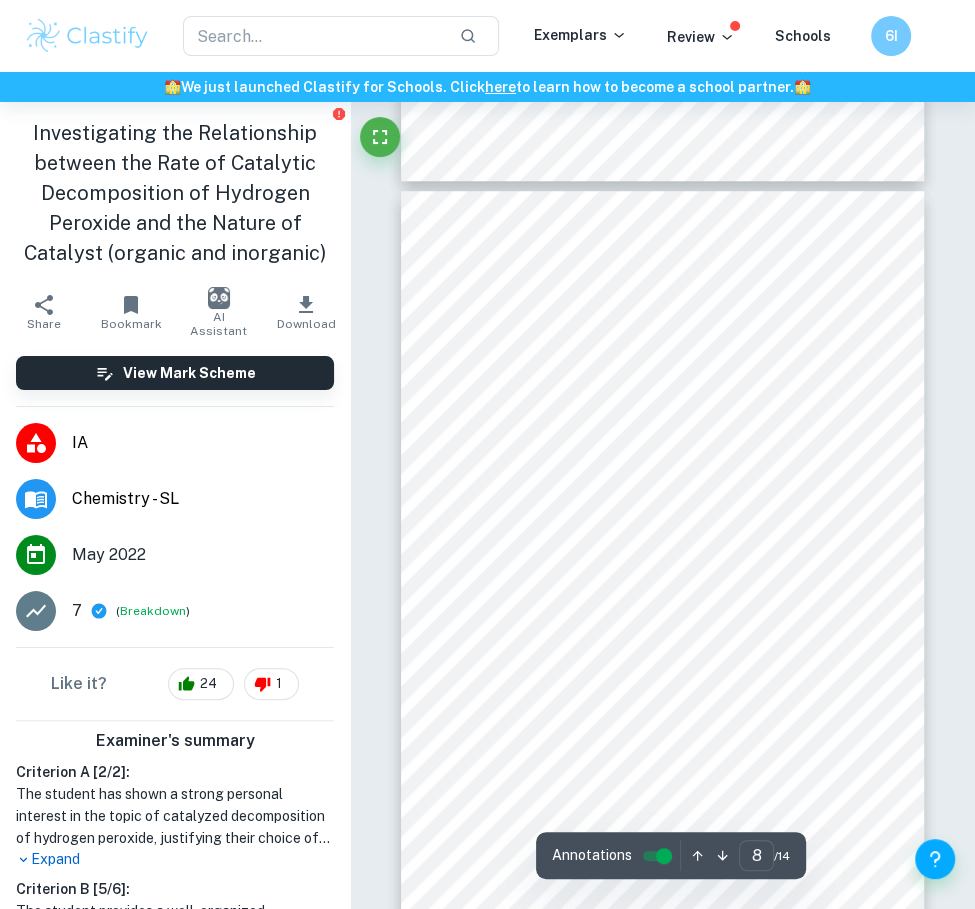 scroll, scrollTop: 5273, scrollLeft: 0, axis: vertical 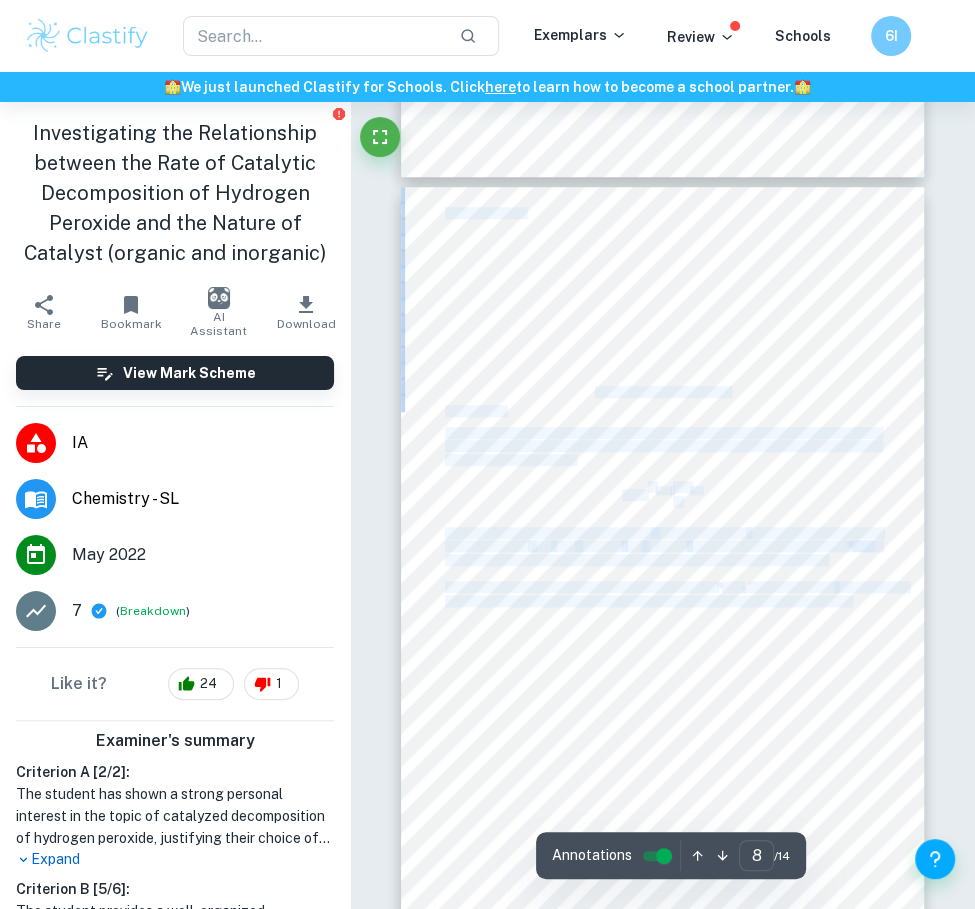 drag, startPoint x: 800, startPoint y: 421, endPoint x: 853, endPoint y: 595, distance: 181.89282 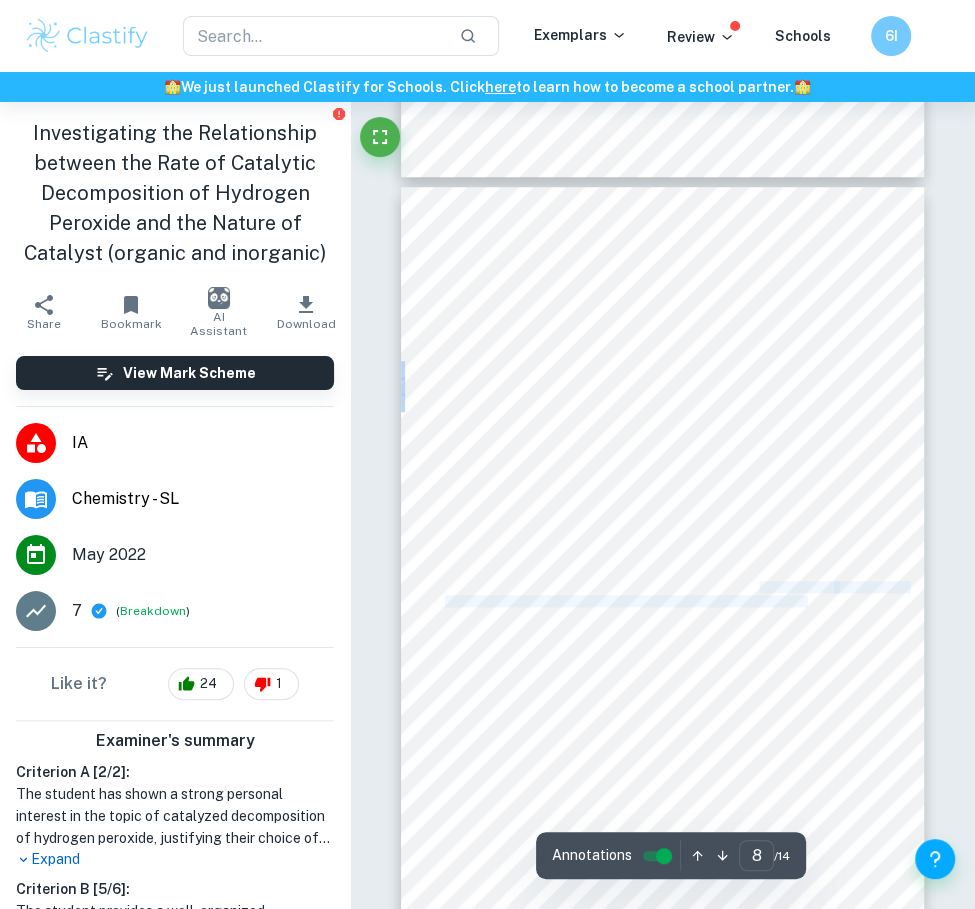 drag, startPoint x: 780, startPoint y: 595, endPoint x: 832, endPoint y: 611, distance: 54.405884 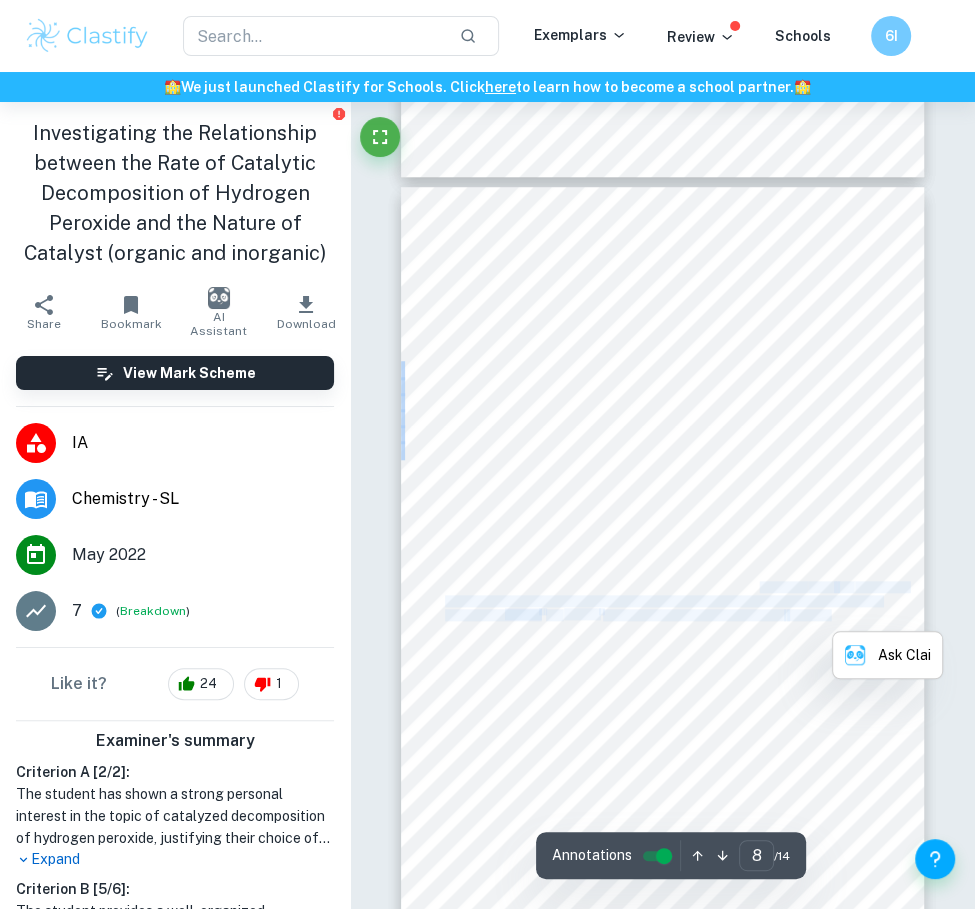 click on "is calculated below." at bounding box center (826, 615) 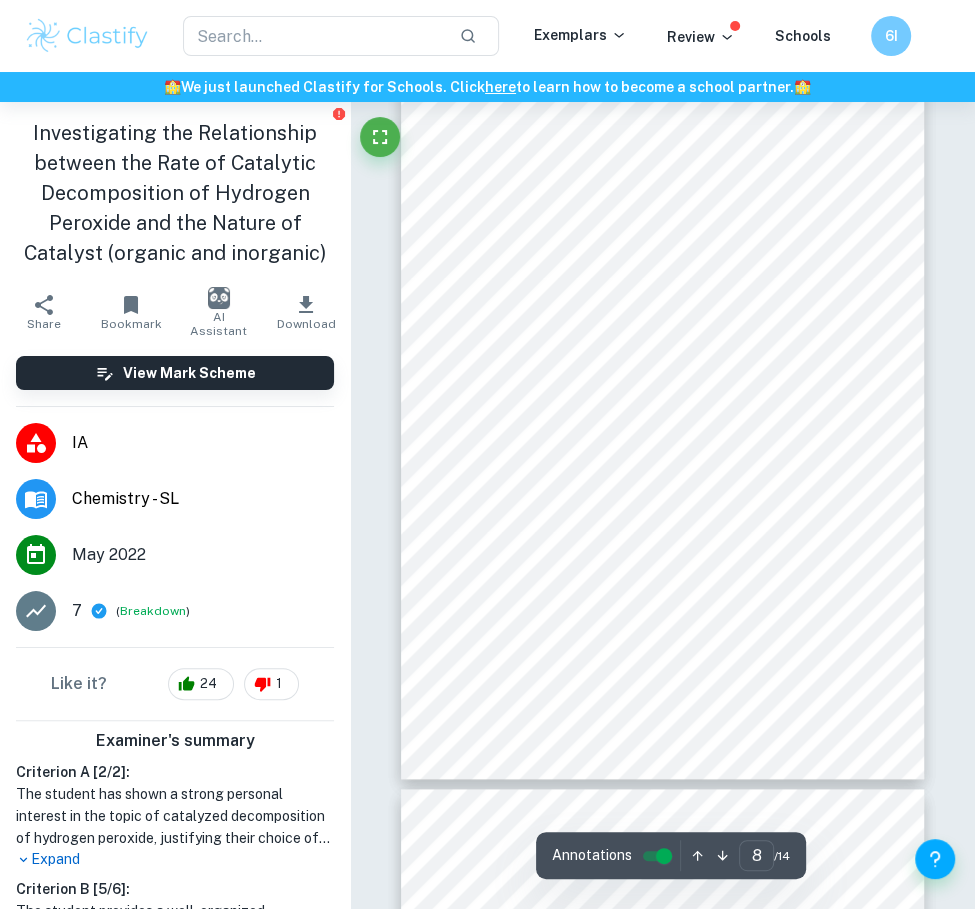scroll, scrollTop: 5418, scrollLeft: 0, axis: vertical 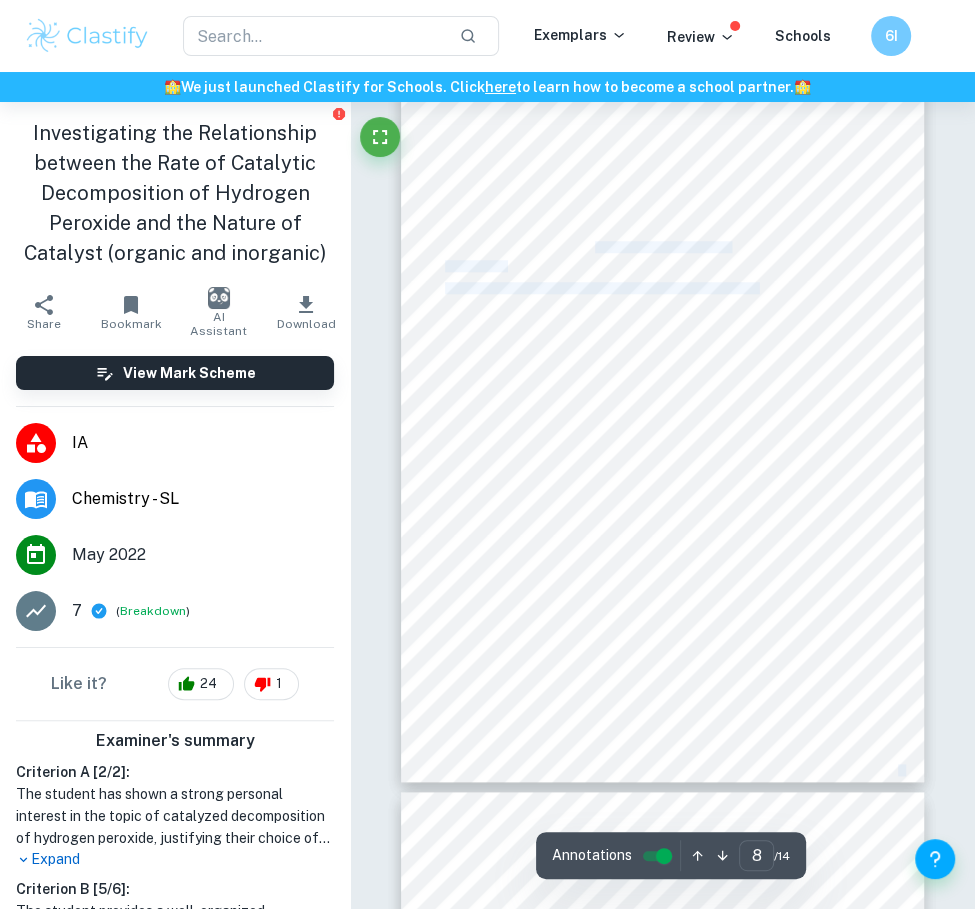 drag, startPoint x: 758, startPoint y: 293, endPoint x: 813, endPoint y: 312, distance: 58.189346 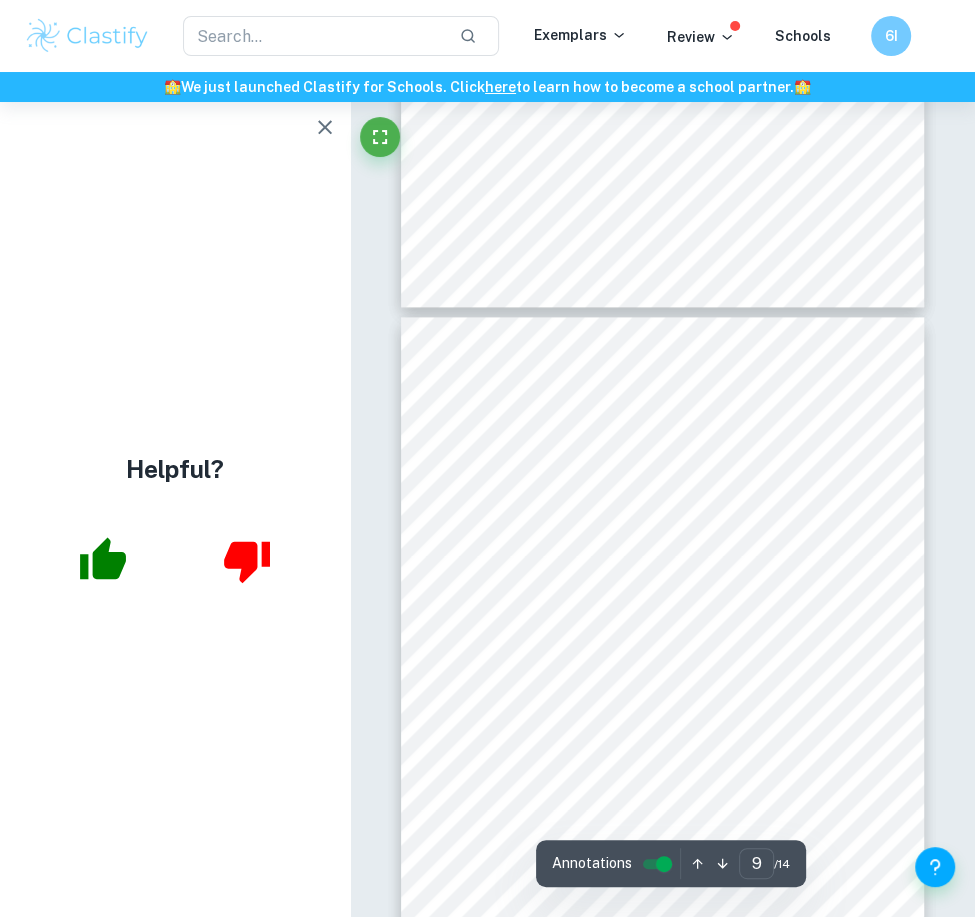 scroll, scrollTop: 6431, scrollLeft: 0, axis: vertical 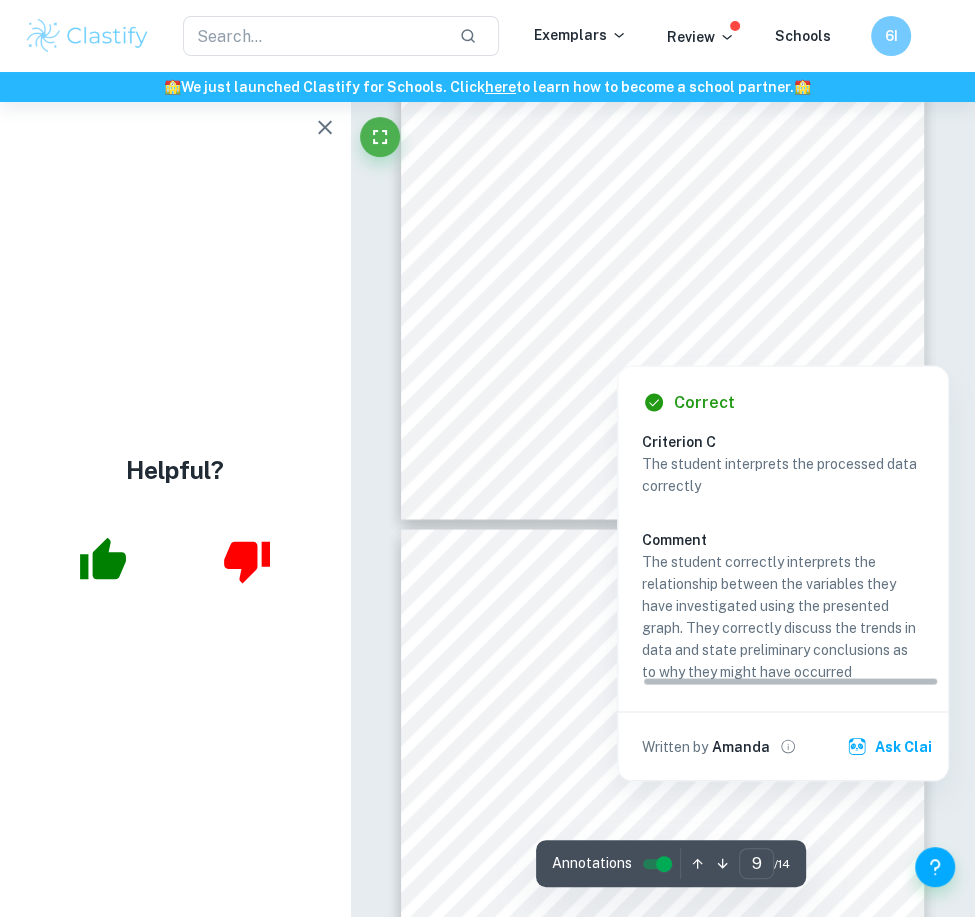 type on "10" 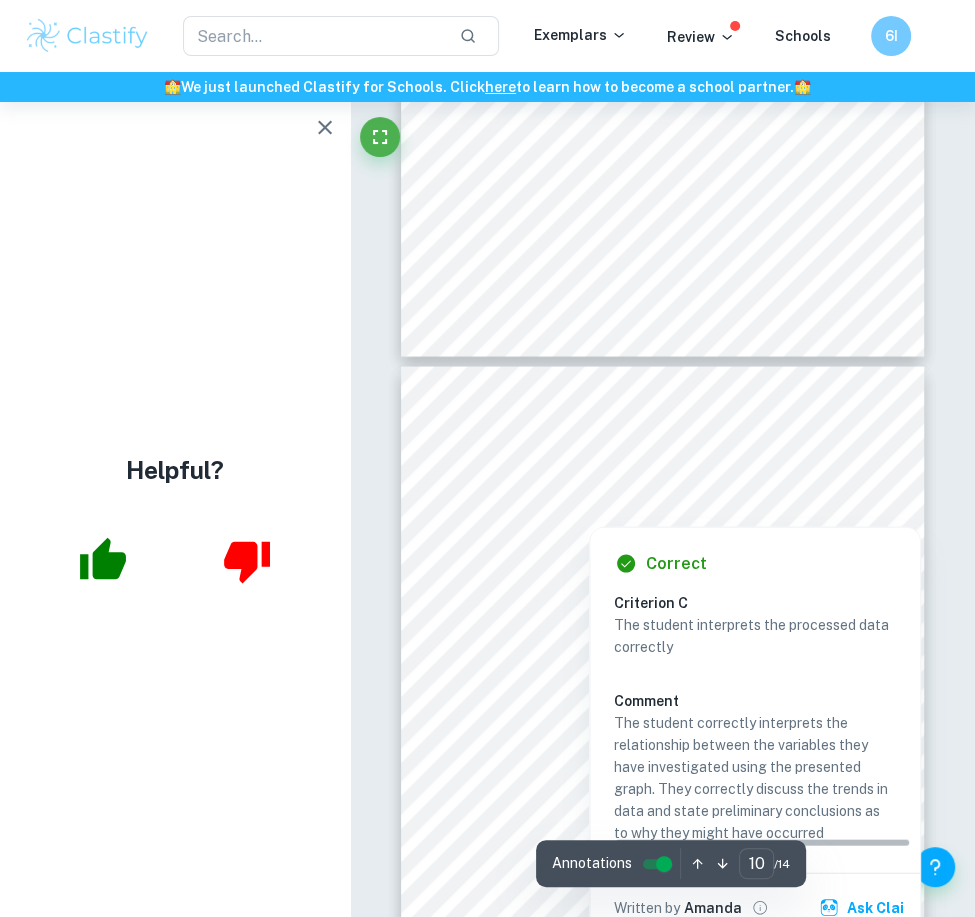 scroll, scrollTop: 6598, scrollLeft: 0, axis: vertical 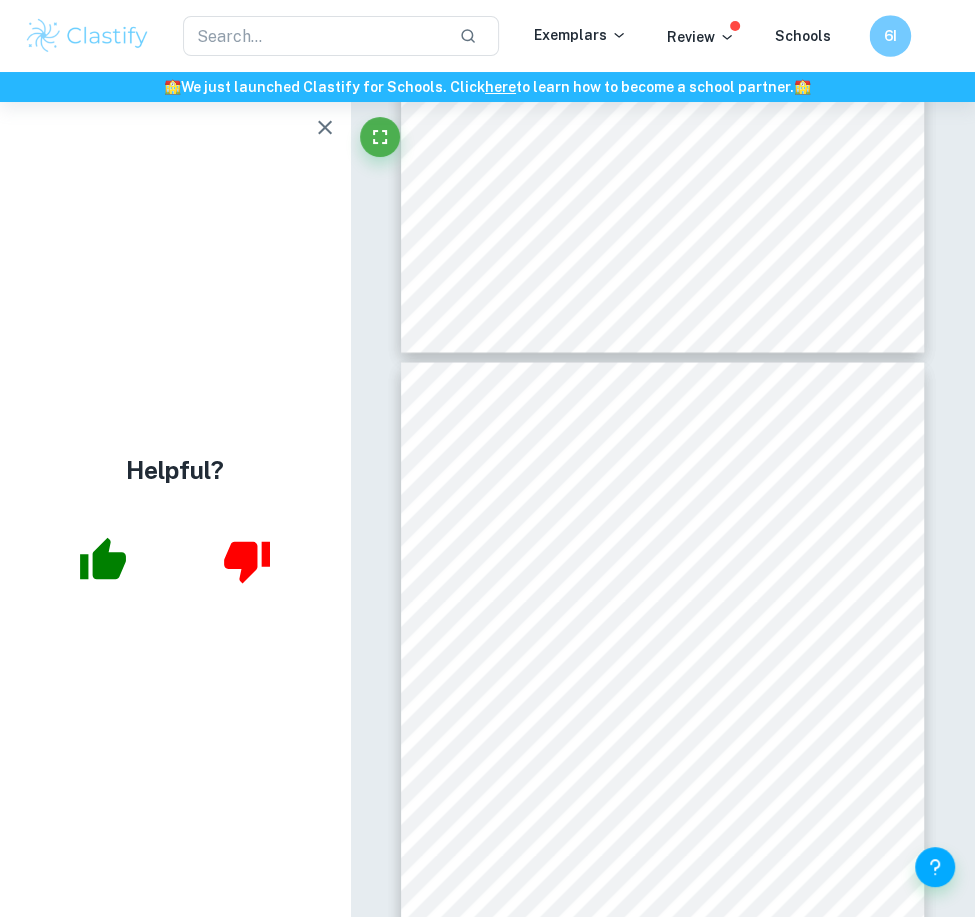 click on "6I" at bounding box center [890, 36] 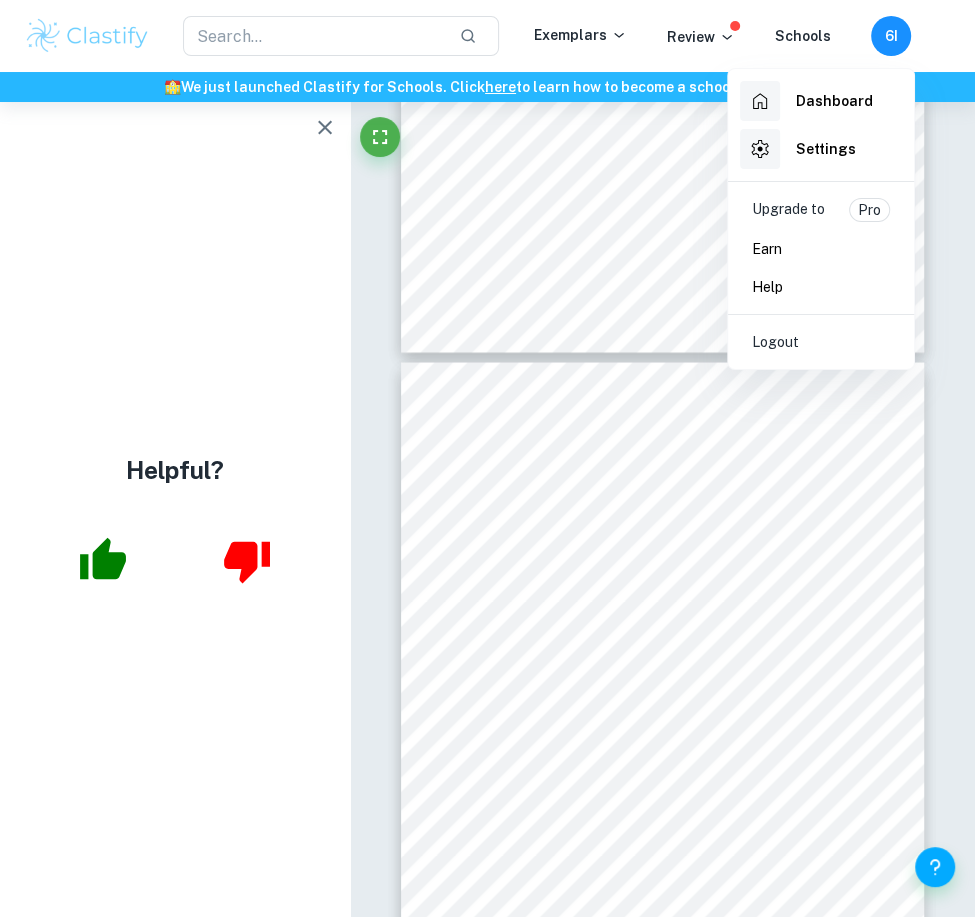 click at bounding box center (487, 458) 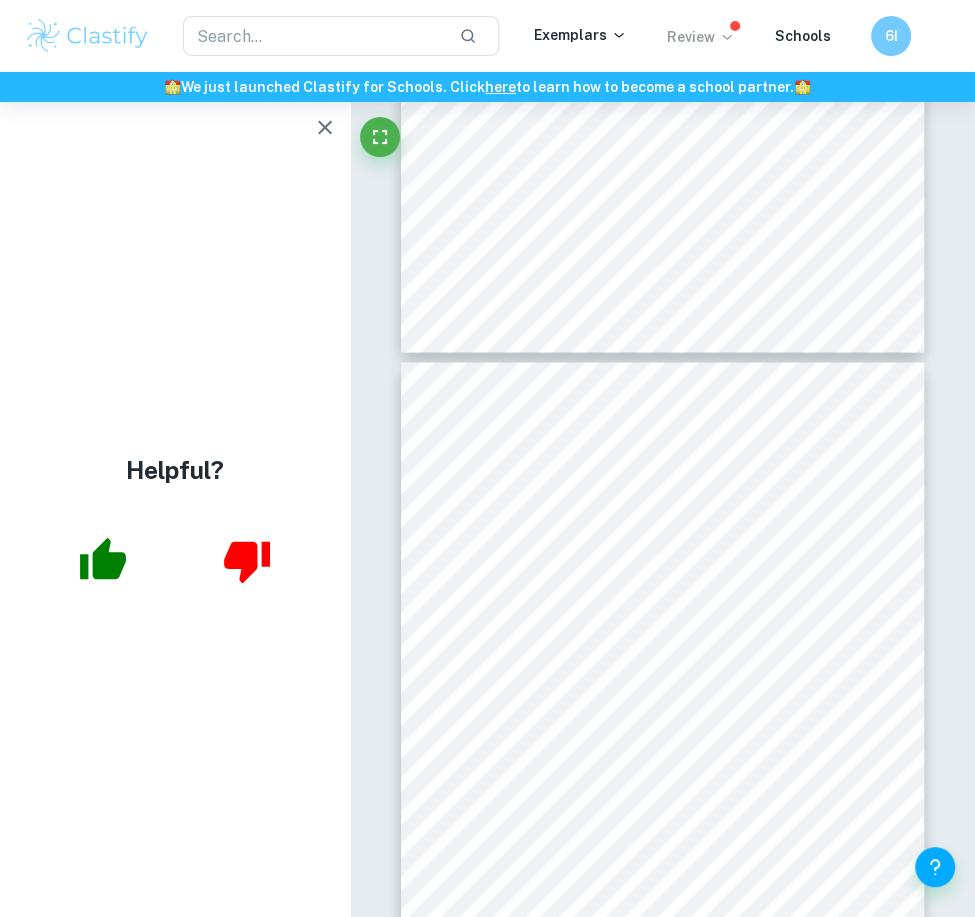 click on "Review" at bounding box center [701, 37] 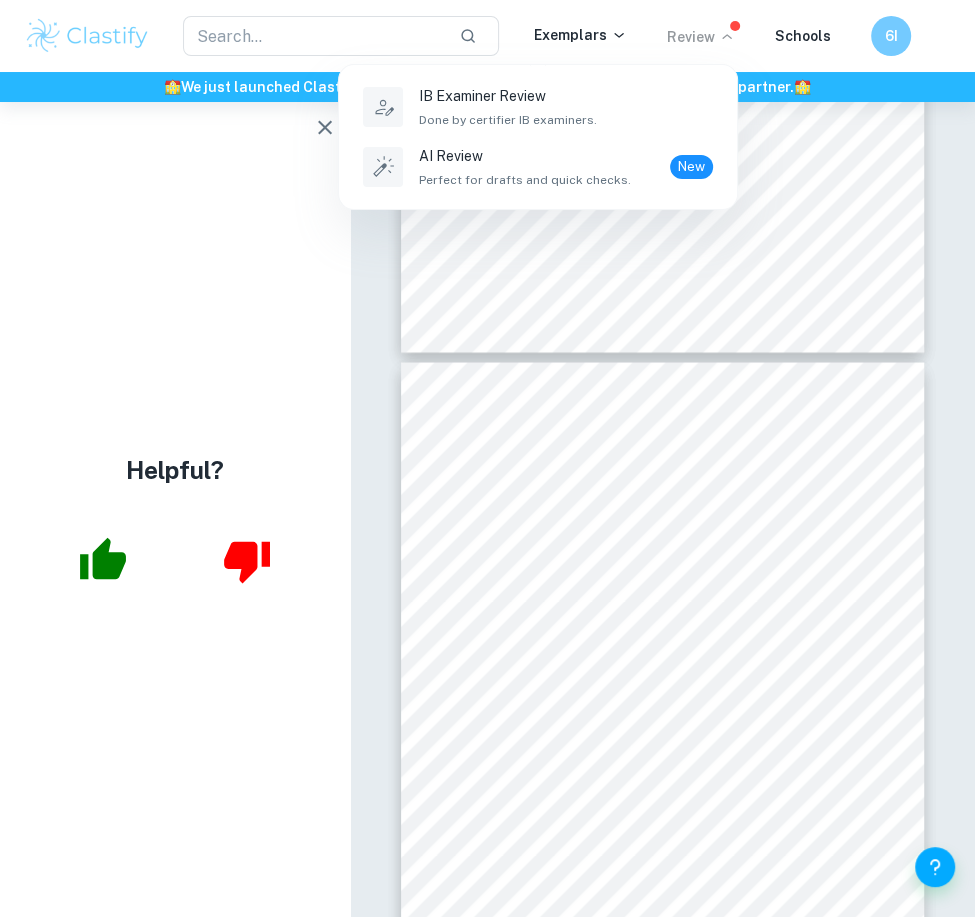 click at bounding box center [487, 458] 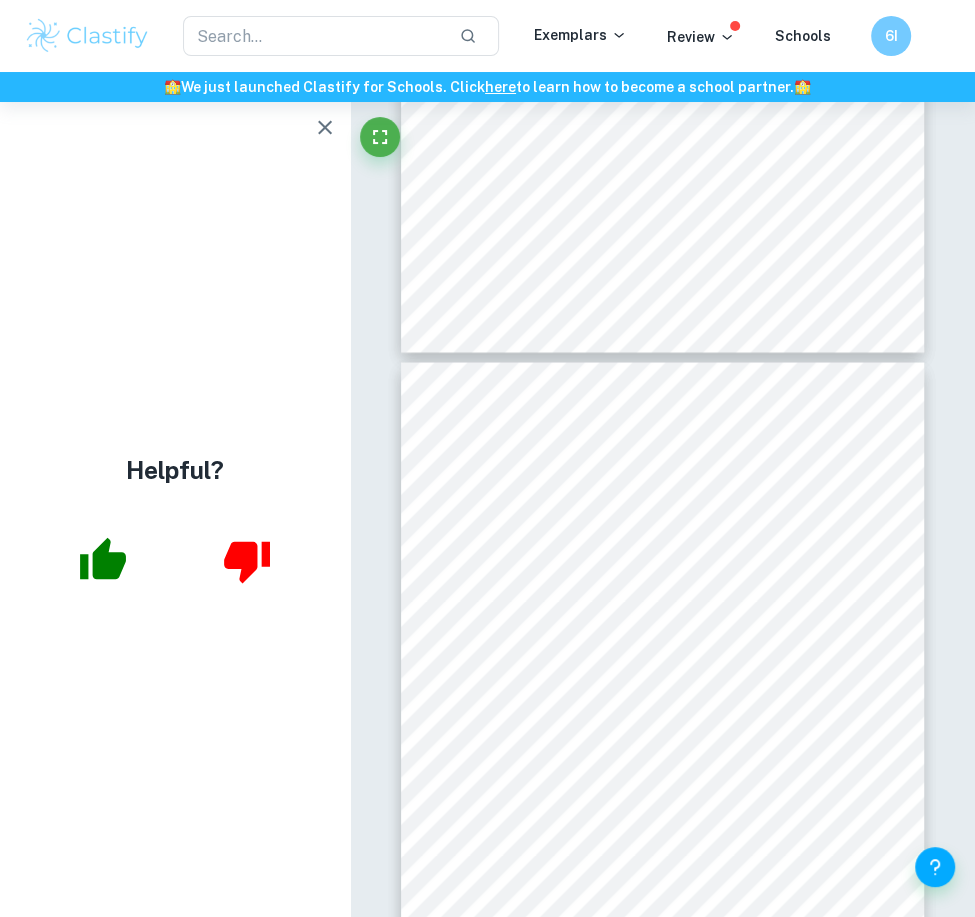 click on "Exemplars Review Schools" at bounding box center (702, 36) 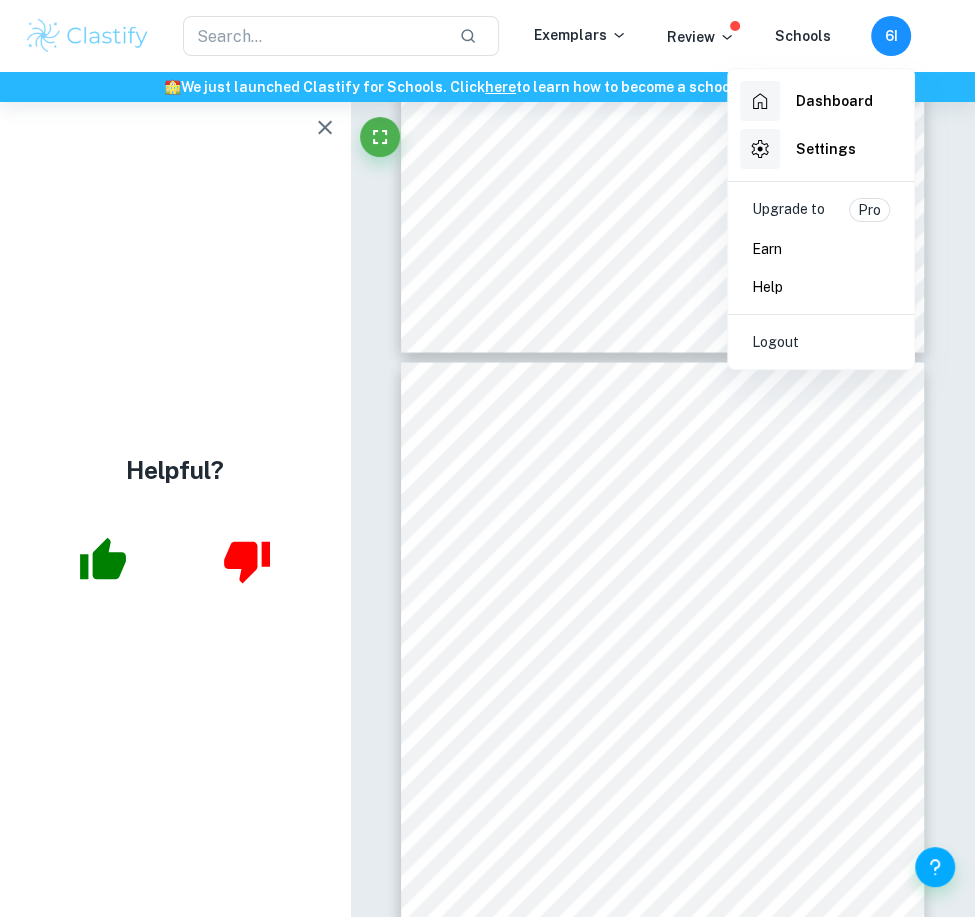 click on "Dashboard" at bounding box center (834, 101) 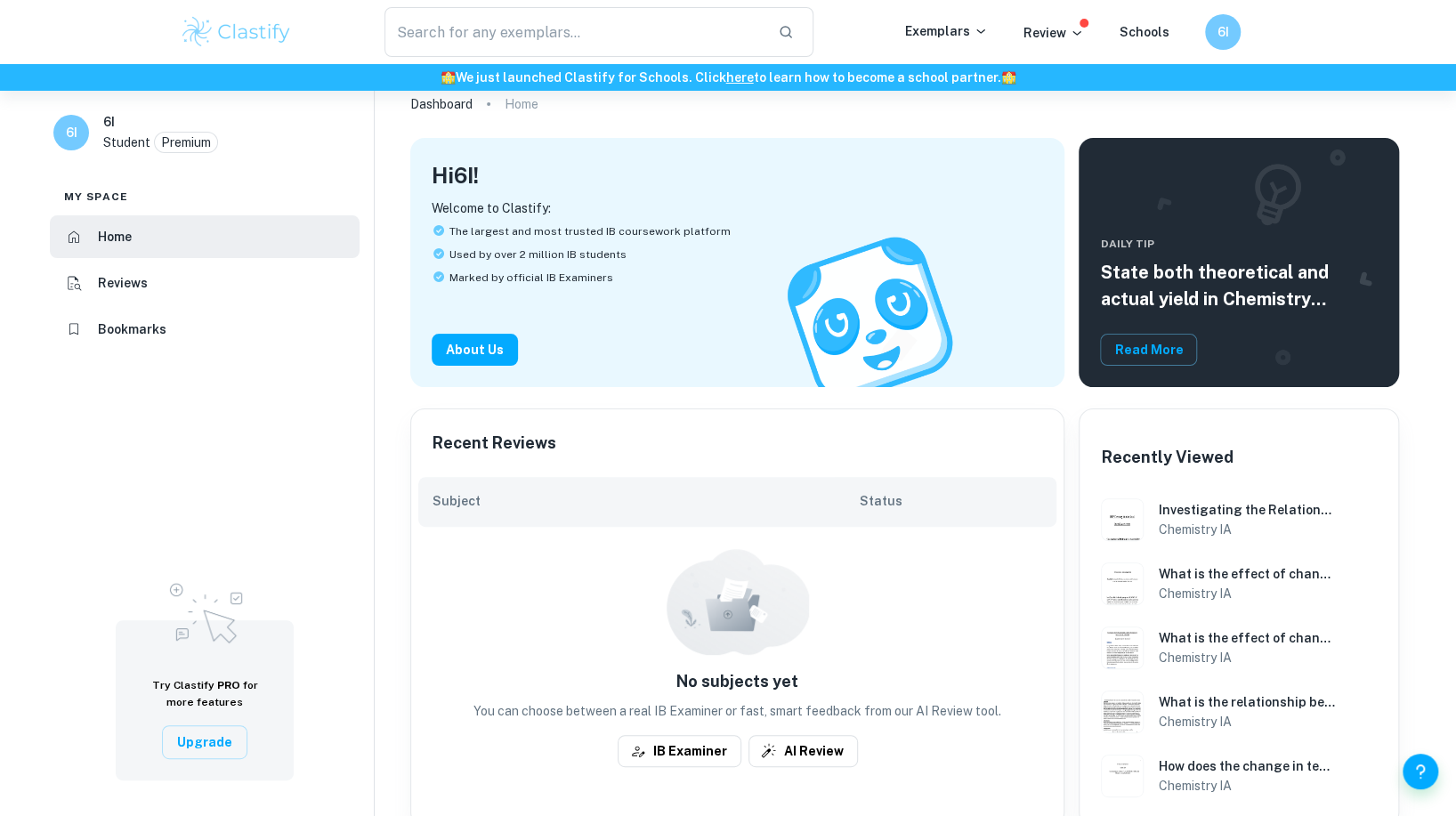 scroll, scrollTop: 143, scrollLeft: 0, axis: vertical 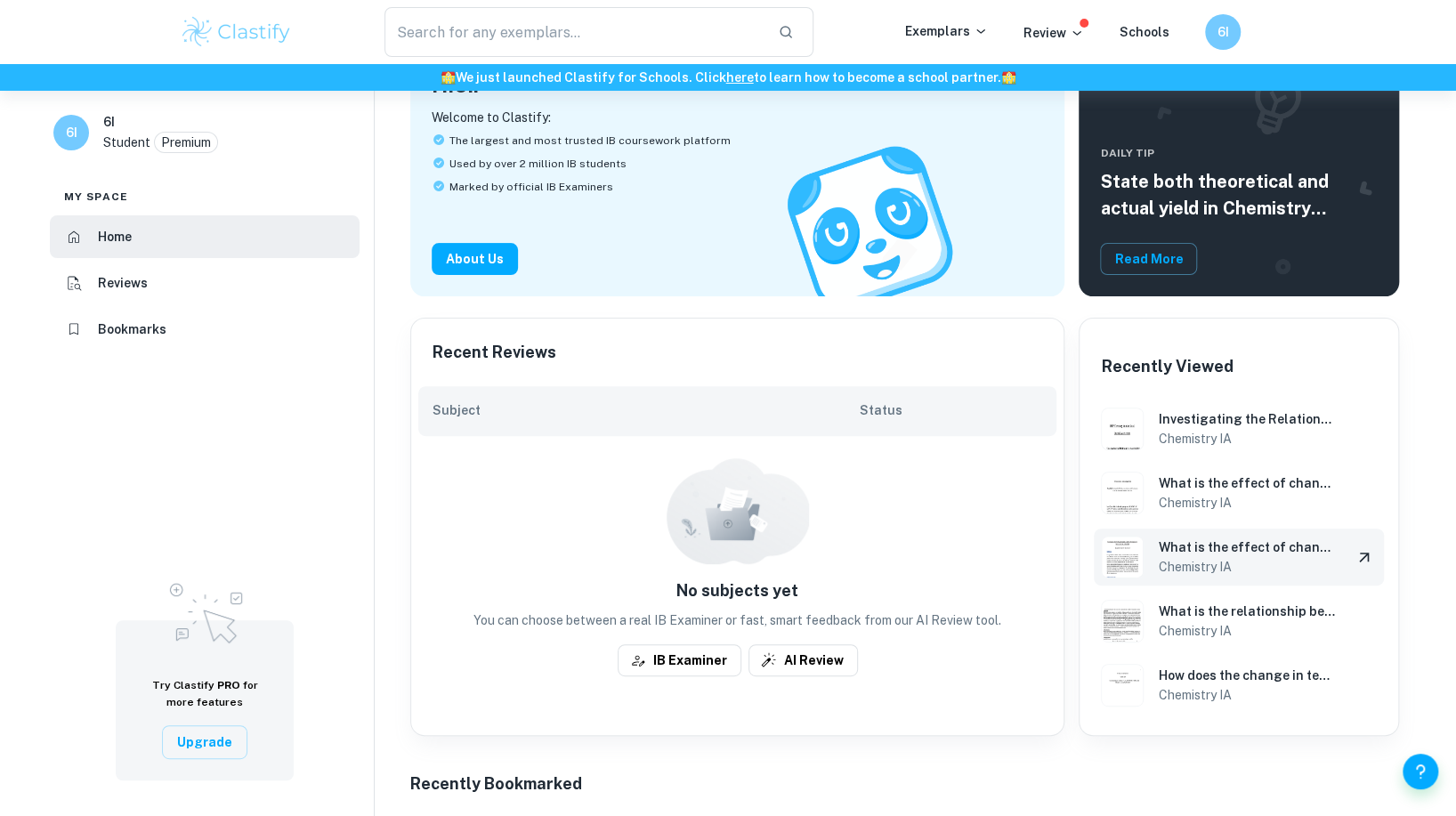 click on "Chemistry IA" at bounding box center [1248, 567] 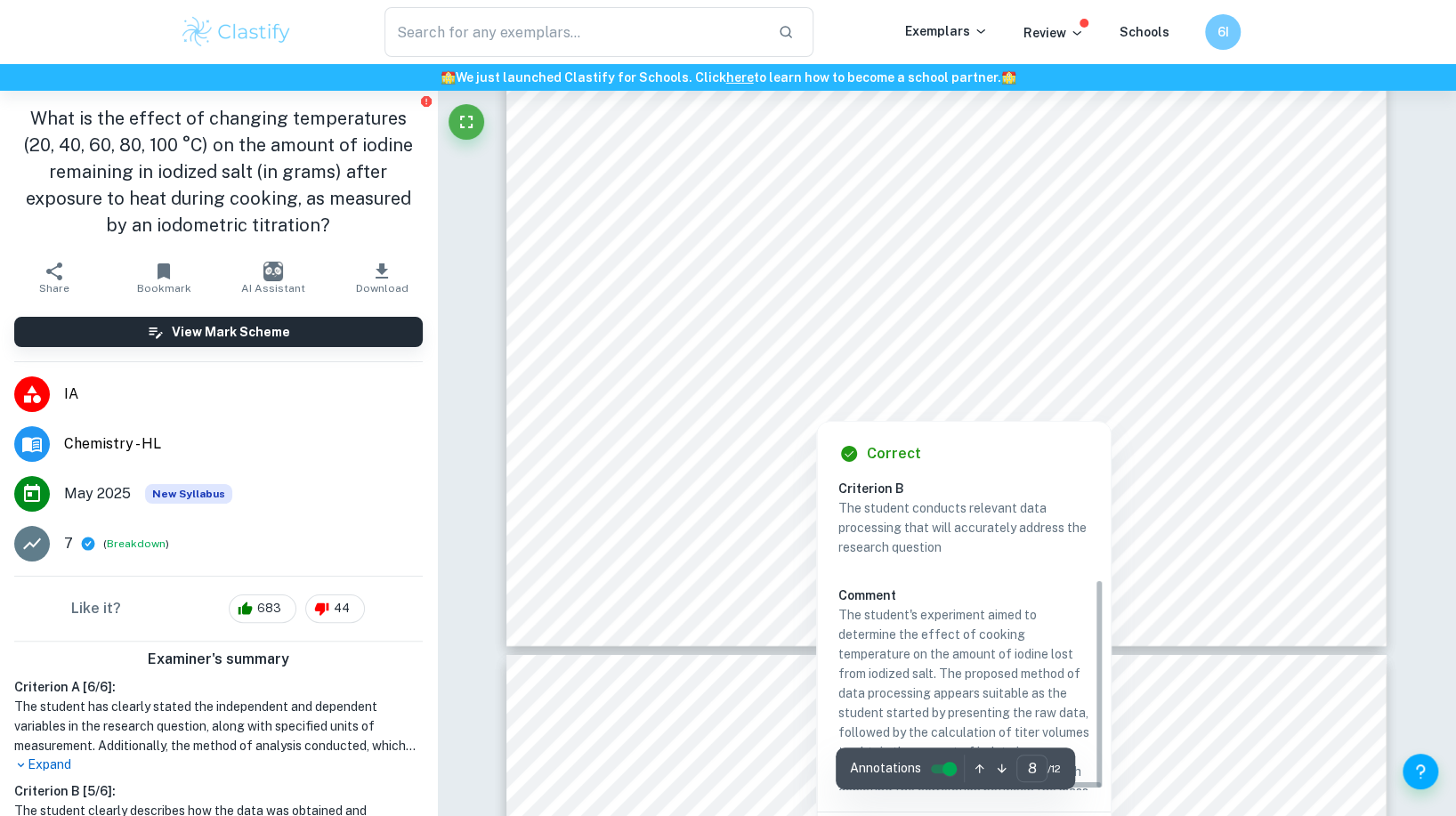 scroll, scrollTop: 8175, scrollLeft: 0, axis: vertical 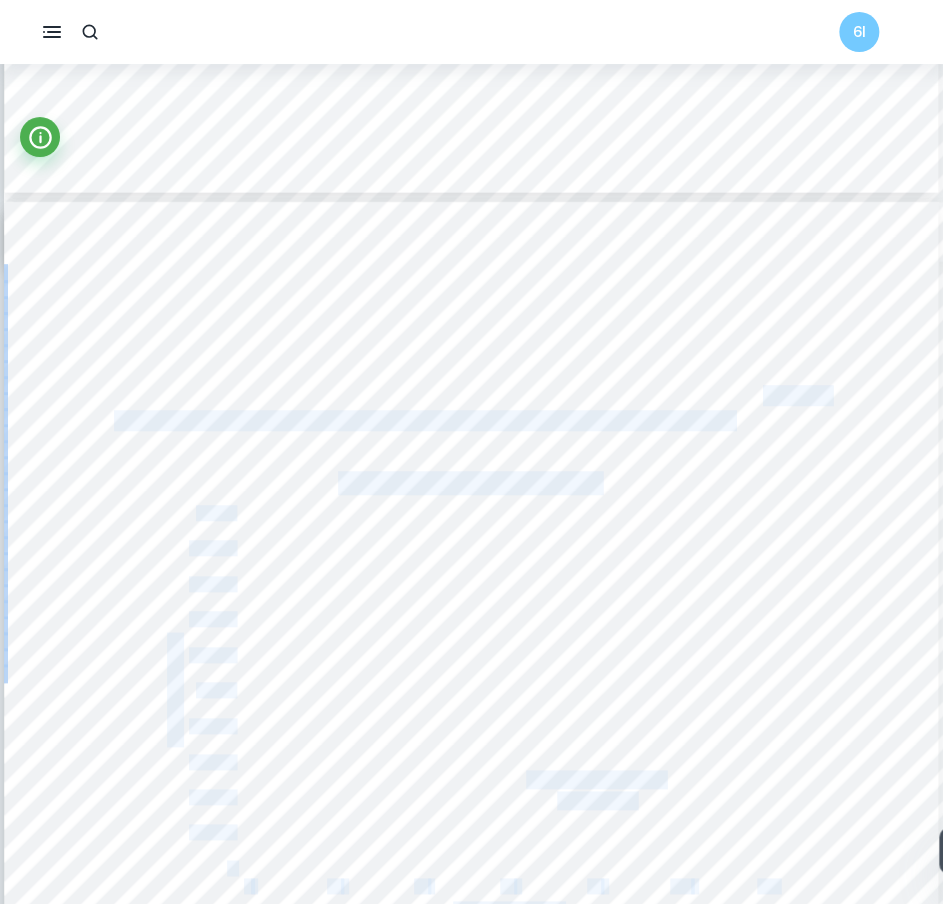 drag, startPoint x: 743, startPoint y: 495, endPoint x: 761, endPoint y: 389, distance: 107.51744 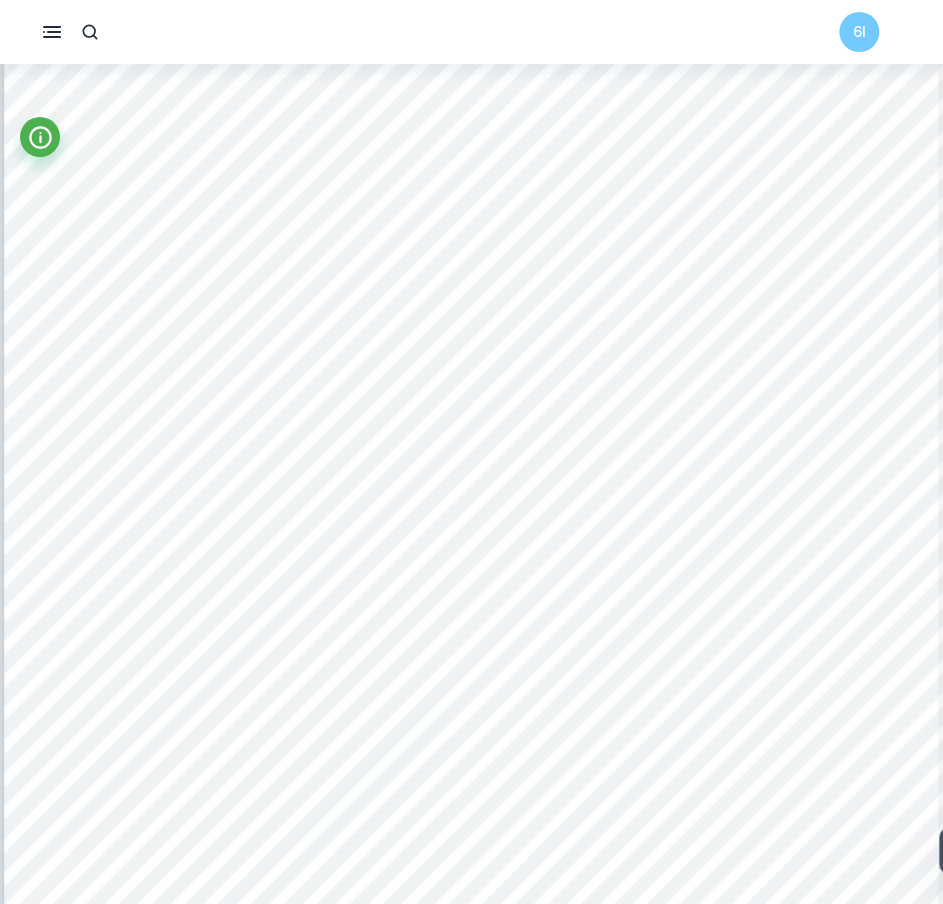 scroll, scrollTop: 10143, scrollLeft: 0, axis: vertical 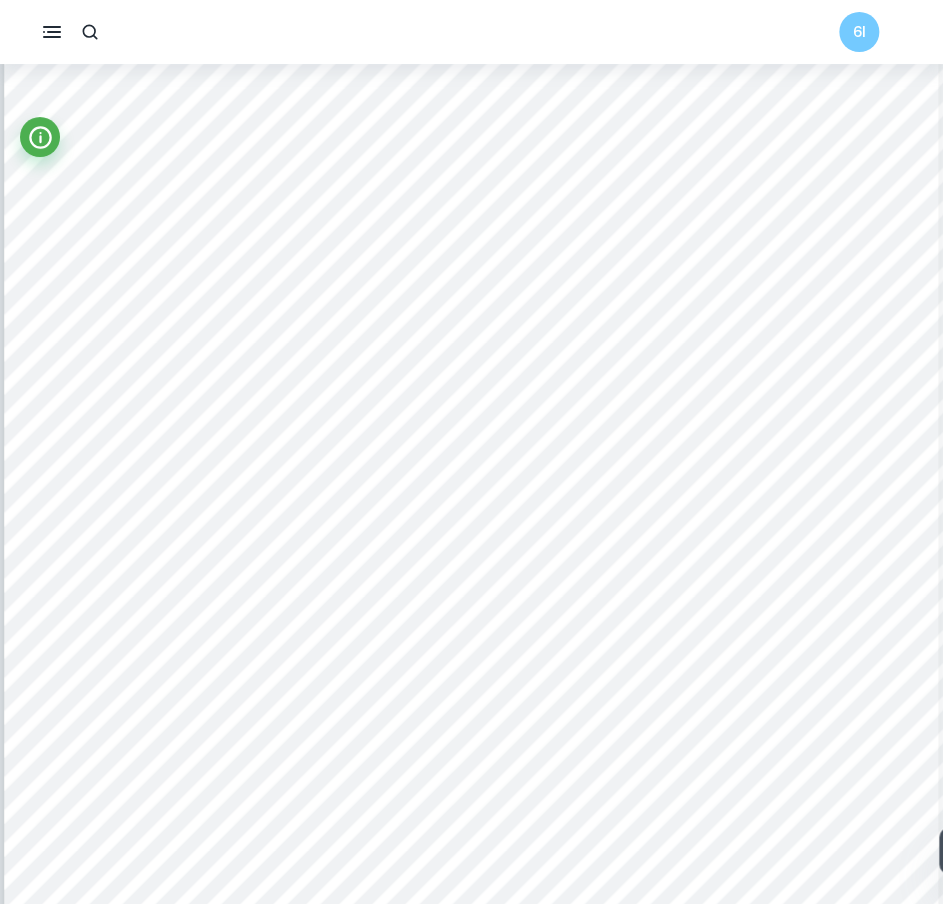 drag, startPoint x: 474, startPoint y: 628, endPoint x: 546, endPoint y: 630, distance: 72.02777 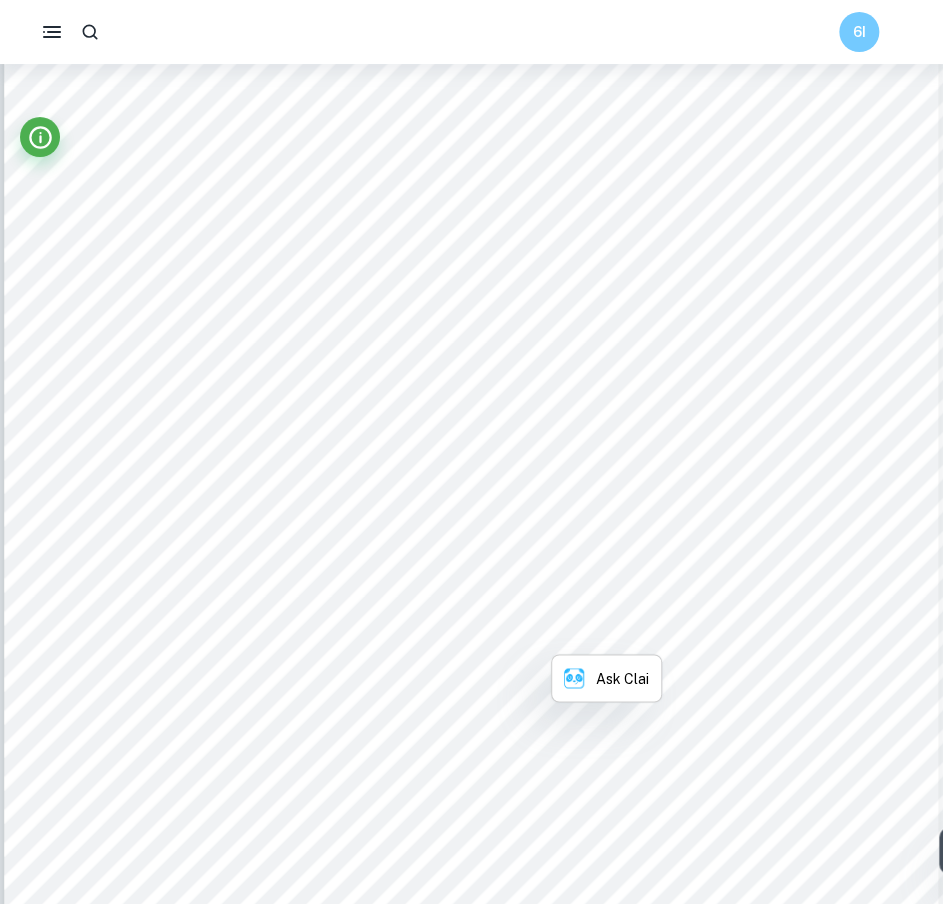 click on "value of 0.9318, indicating a strong correlation between the" at bounding box center (600, 658) 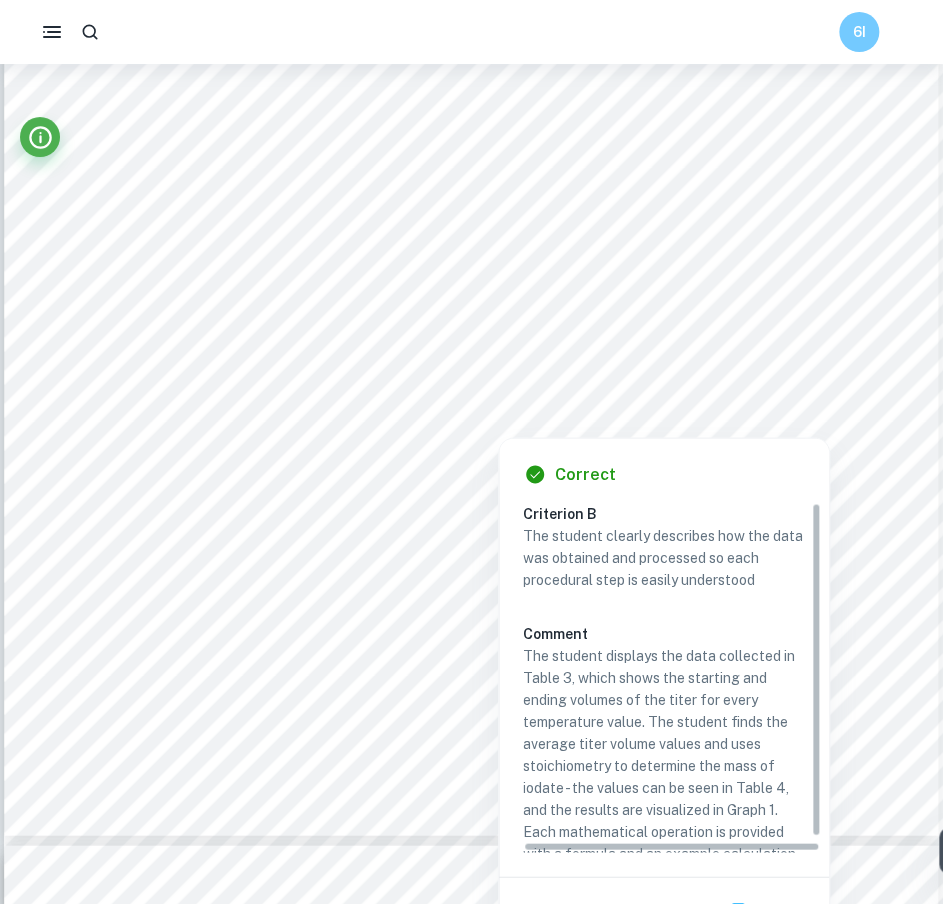 scroll, scrollTop: 10943, scrollLeft: 0, axis: vertical 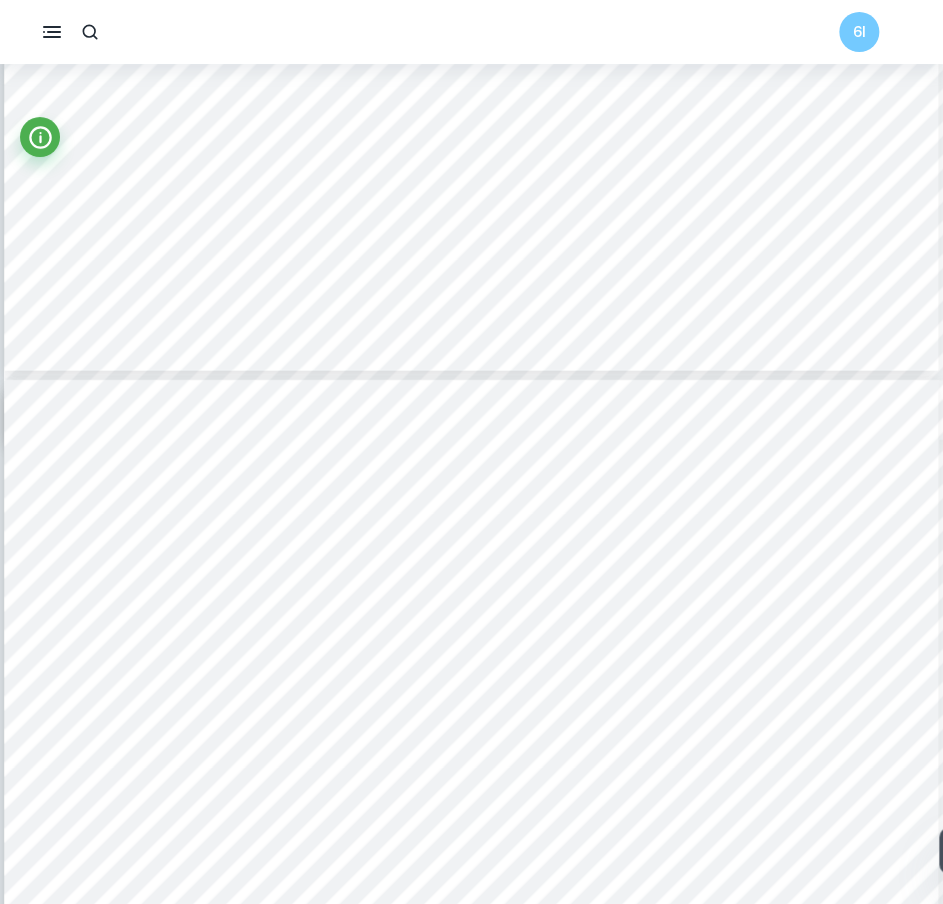 type on "10" 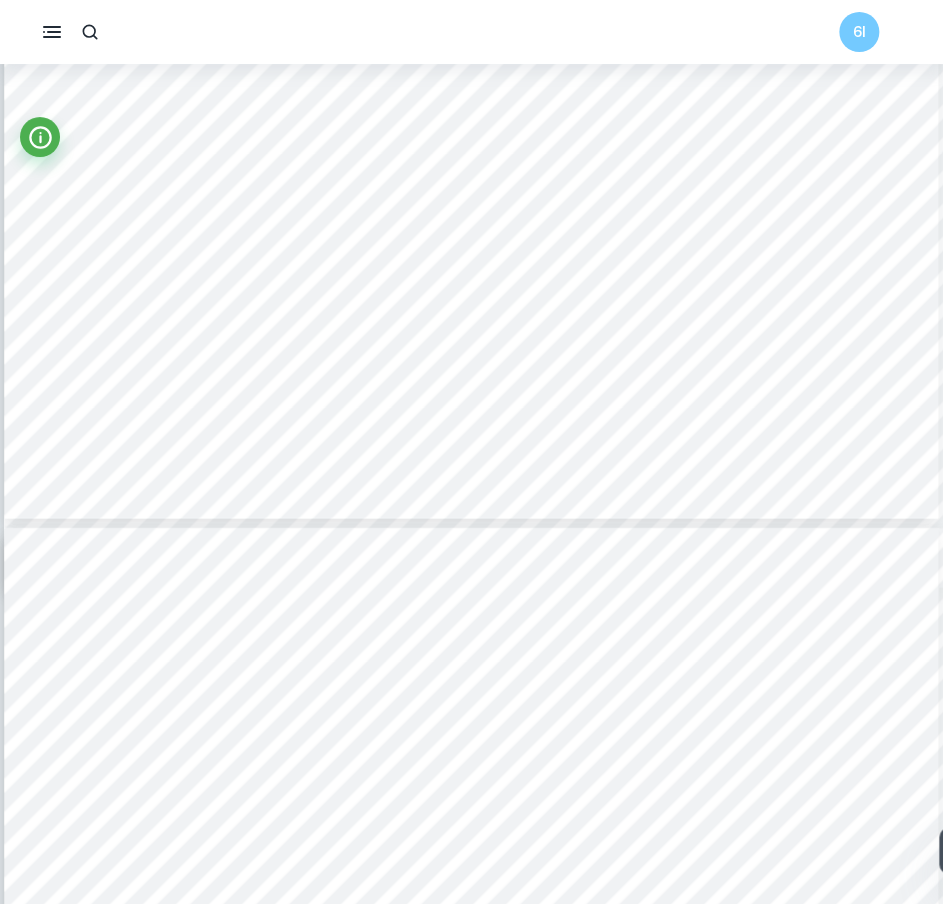 scroll, scrollTop: 11883, scrollLeft: 0, axis: vertical 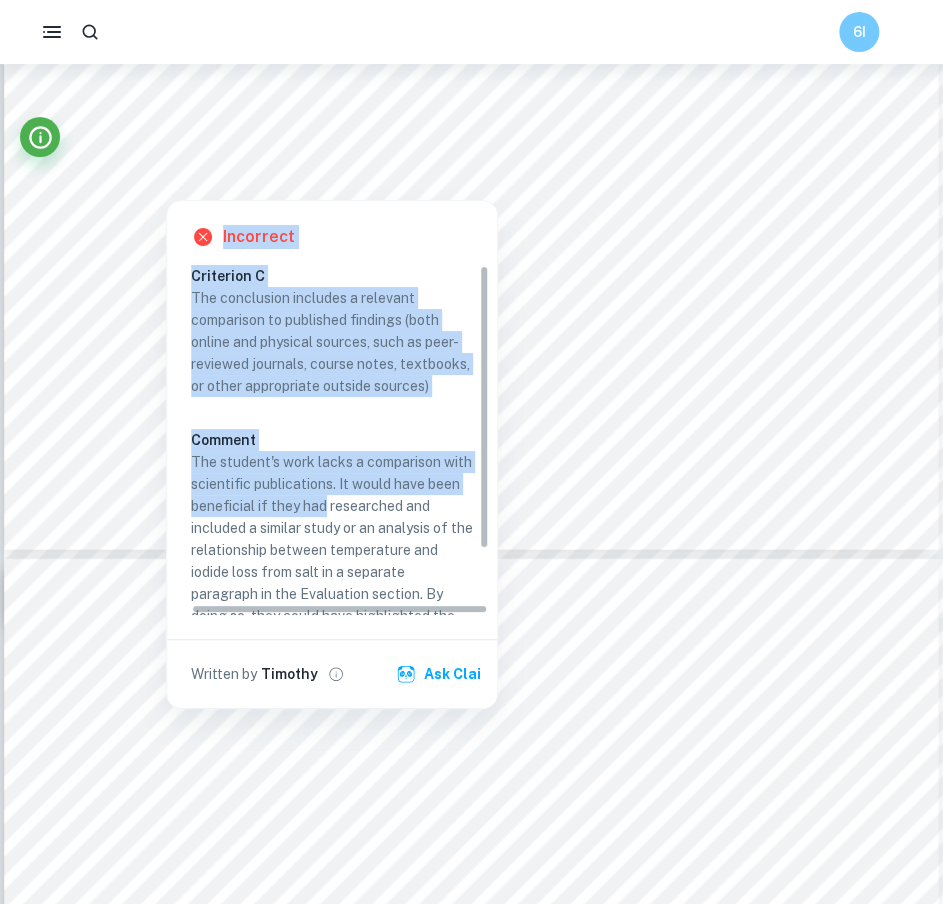 drag, startPoint x: 156, startPoint y: 186, endPoint x: 323, endPoint y: 499, distance: 354.7647 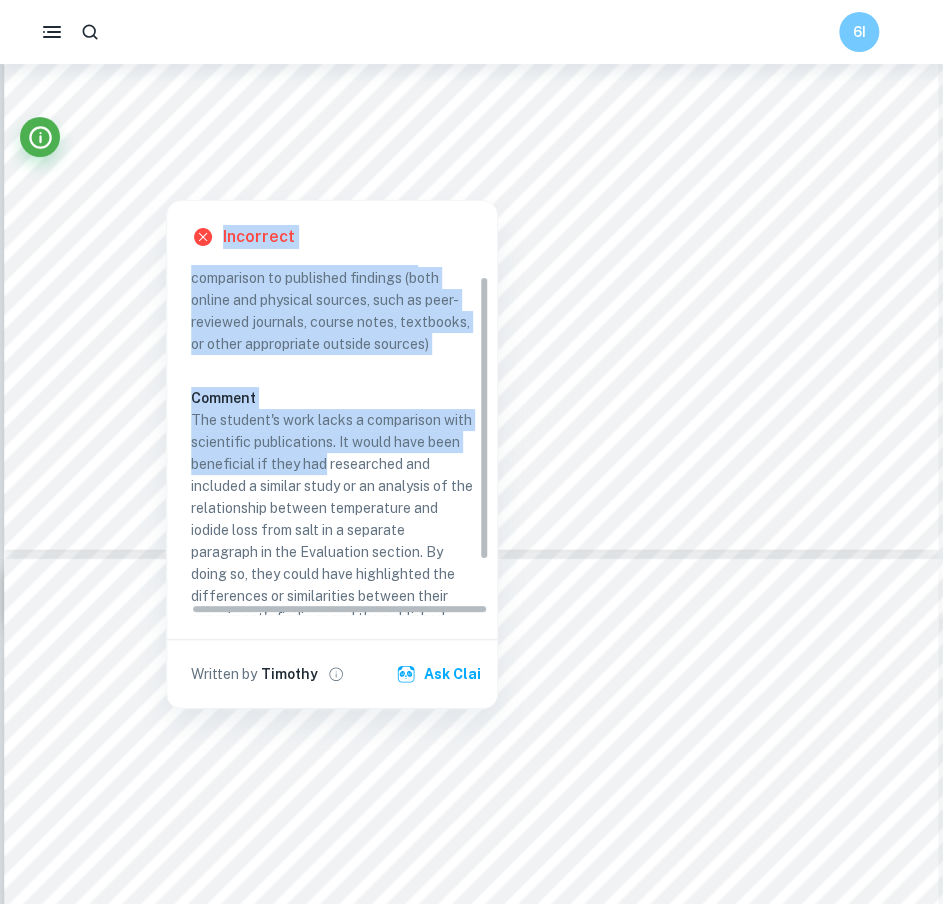 scroll, scrollTop: 79, scrollLeft: 0, axis: vertical 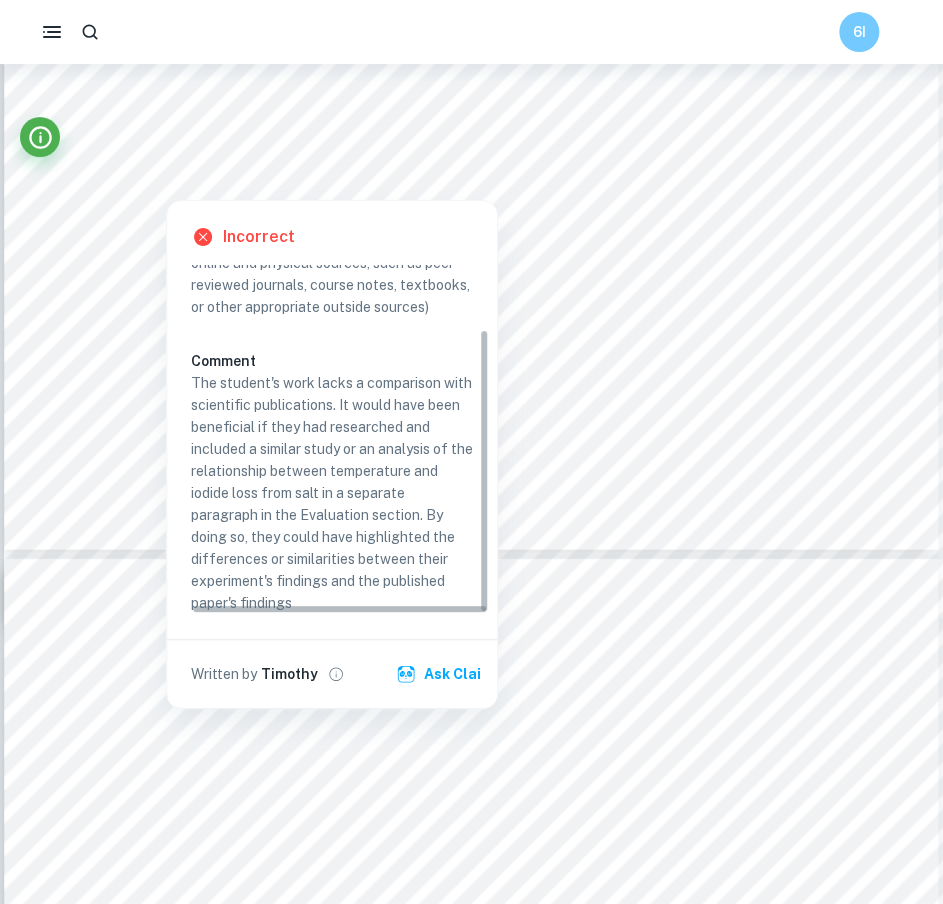 click on "The student's work lacks a comparison with scientific publications. It would have been beneficial if they had researched and included a similar study or an analysis of the relationship between temperature and iodide loss from salt in a separate paragraph in the Evaluation section. By doing so, they could have highlighted the differences or similarities between their experiment's findings and the published paper's findings" at bounding box center [332, 493] 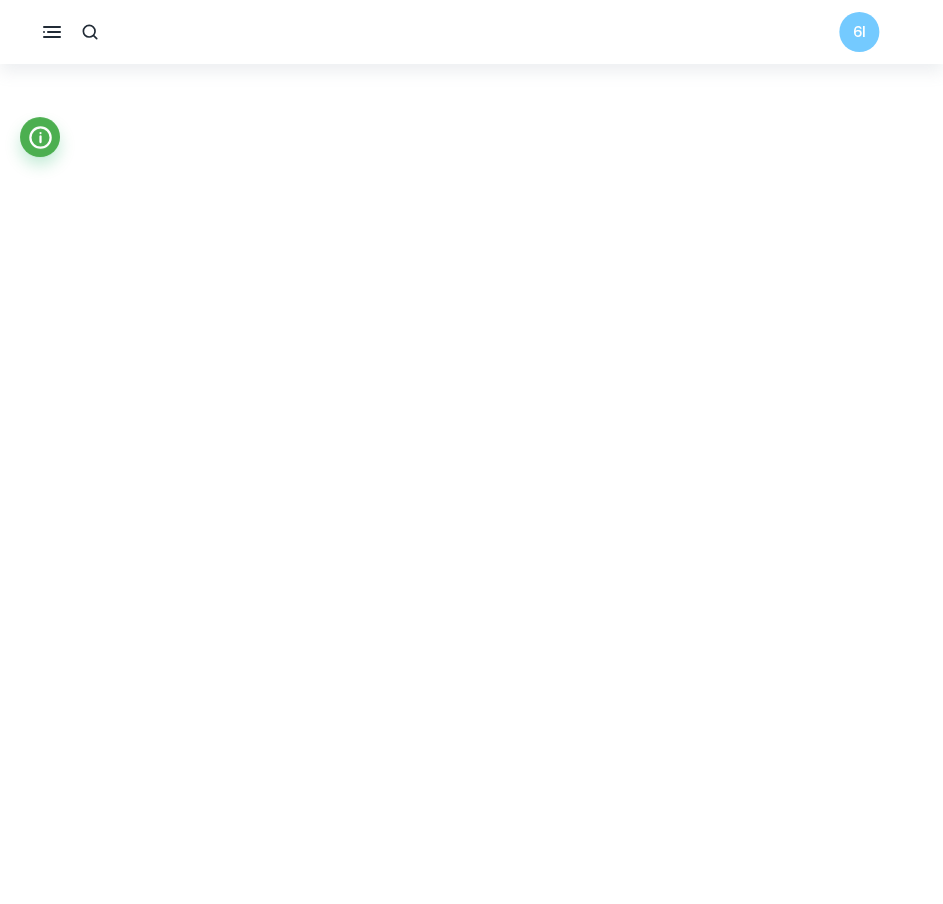 scroll, scrollTop: 11687, scrollLeft: 0, axis: vertical 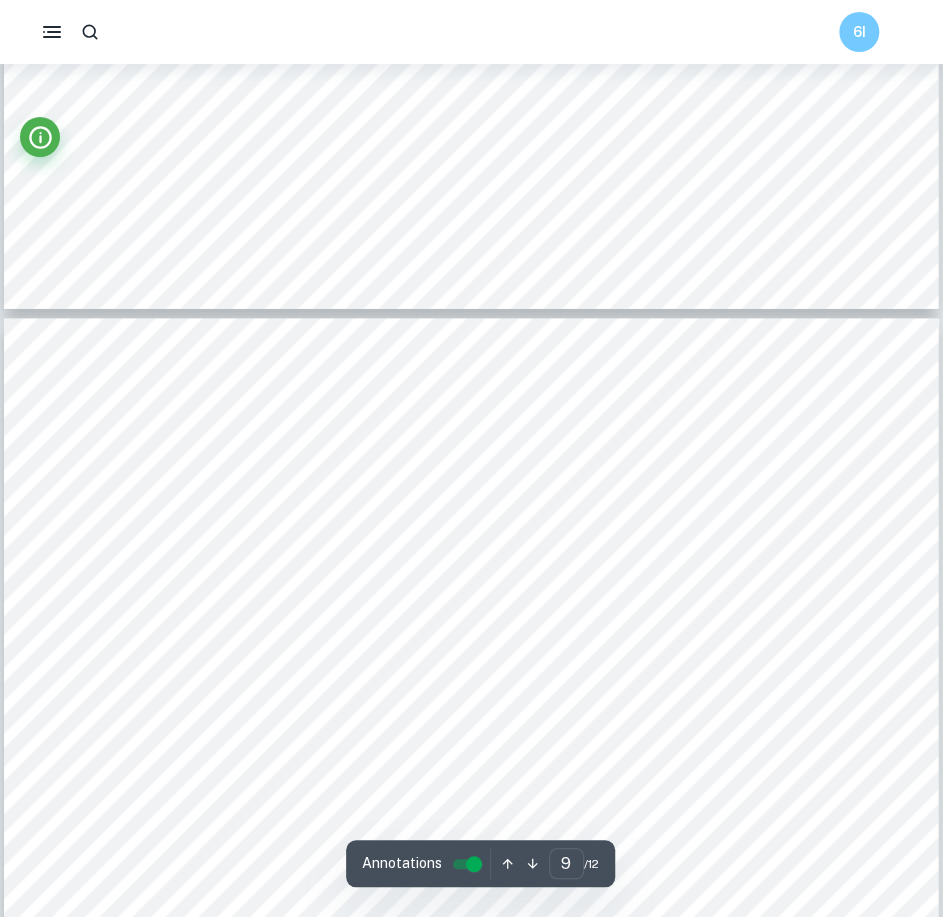 type on "10" 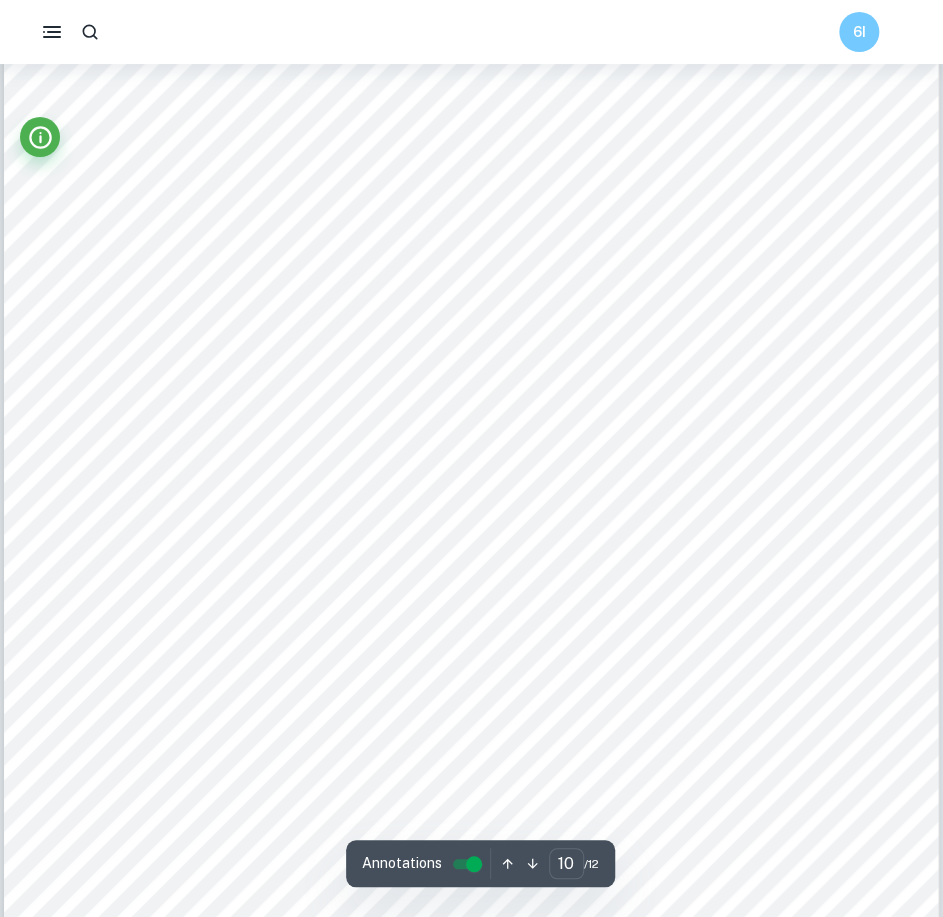 scroll, scrollTop: 11161, scrollLeft: 0, axis: vertical 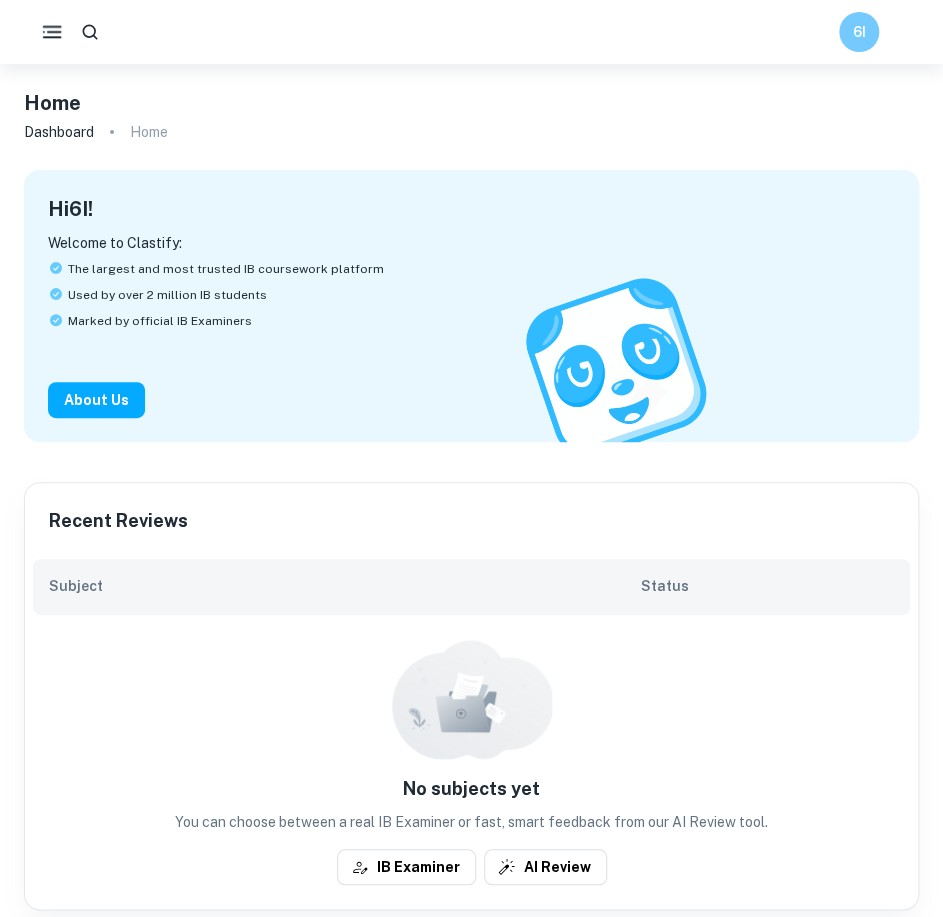 click 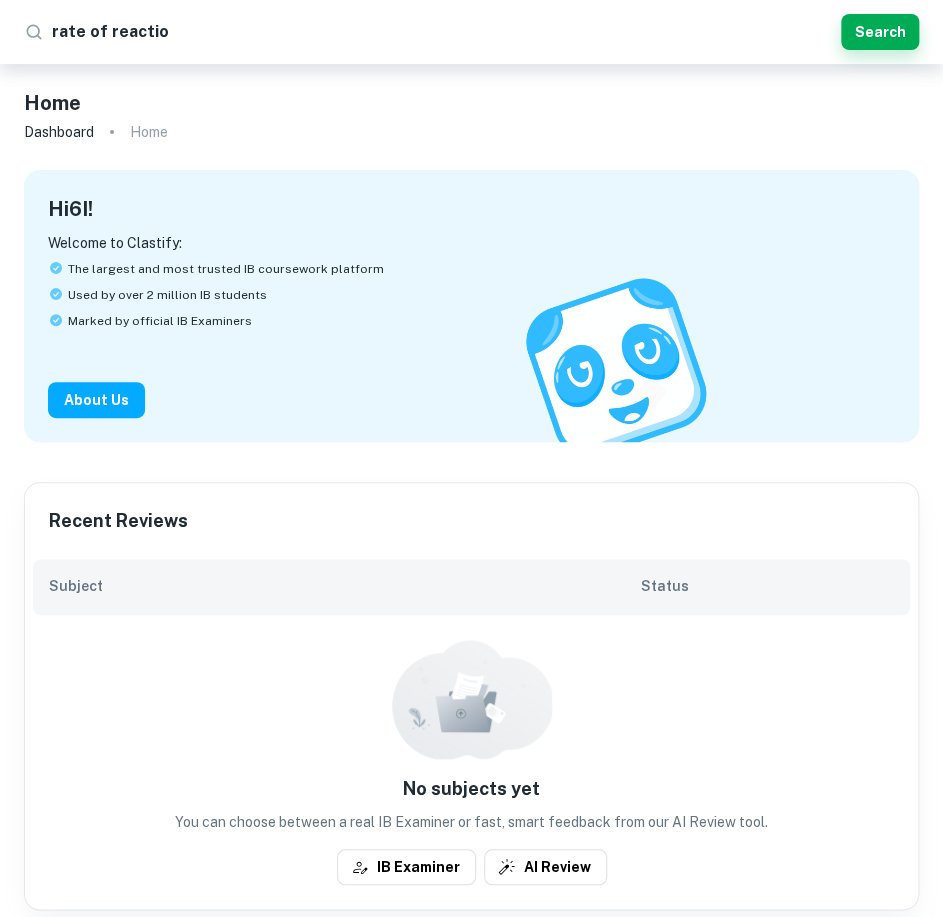 type on "rate of reaction" 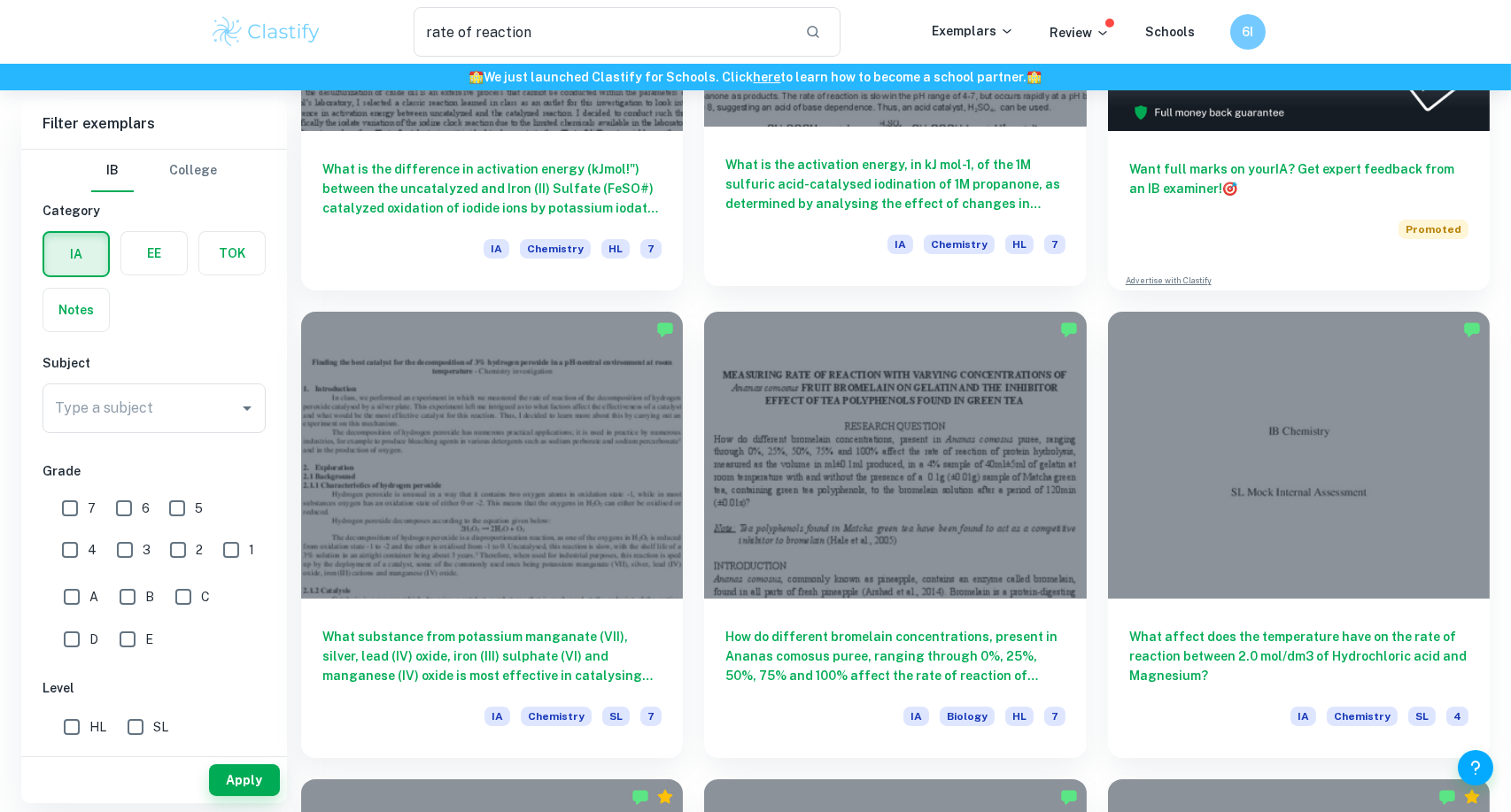 scroll, scrollTop: 0, scrollLeft: 0, axis: both 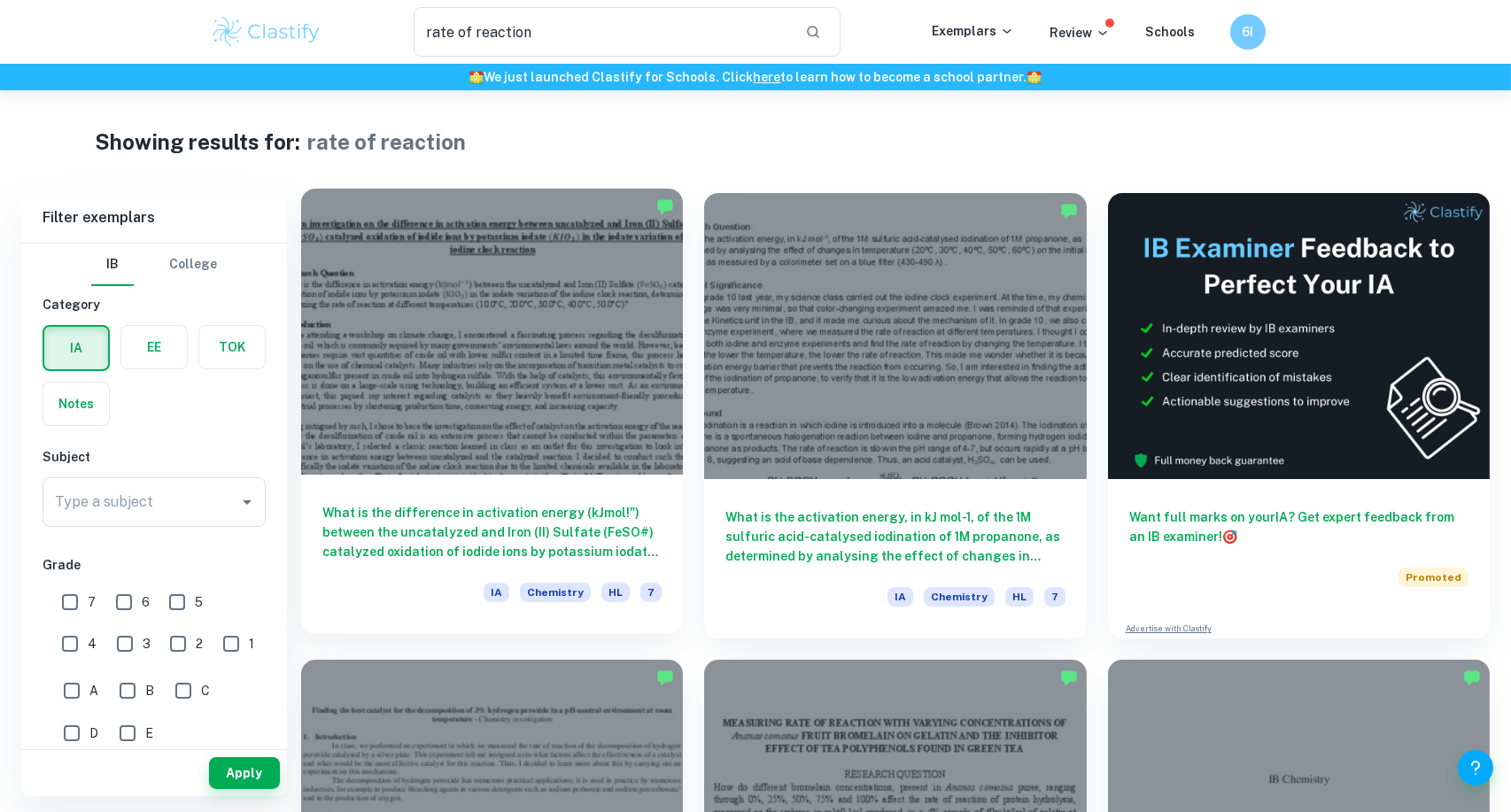 click at bounding box center (492, 331) 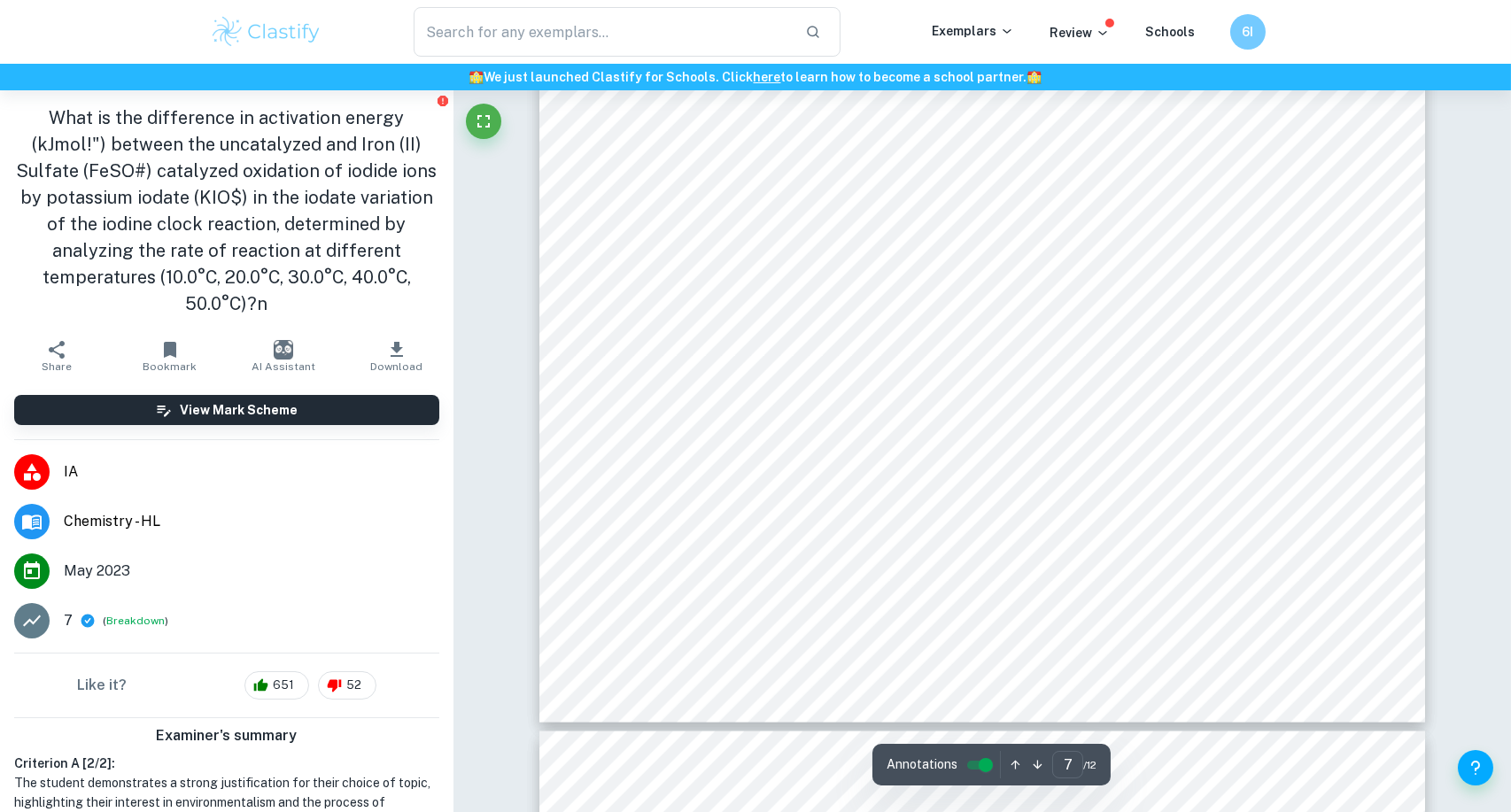 scroll, scrollTop: 8361, scrollLeft: 0, axis: vertical 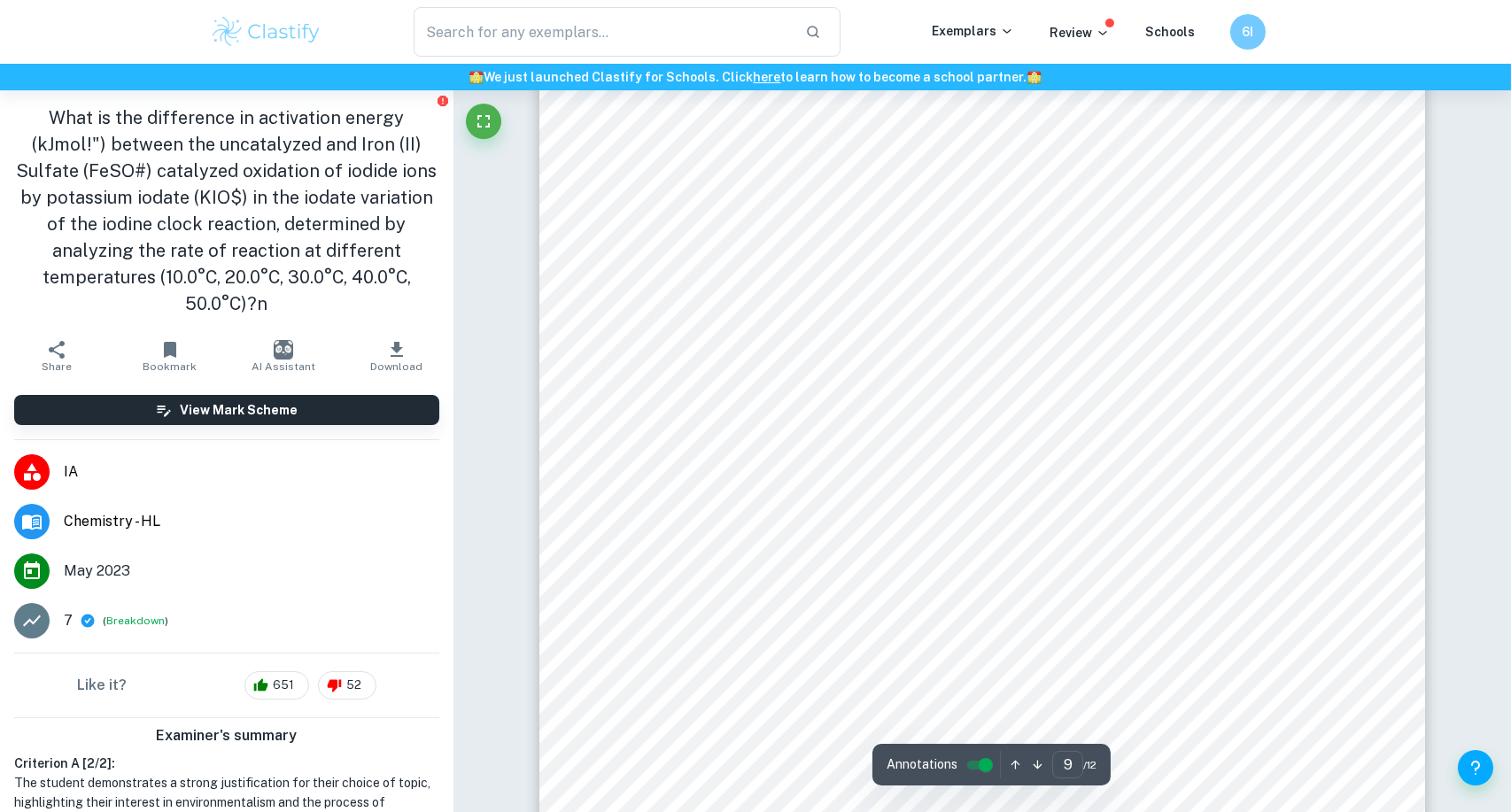 type on "10" 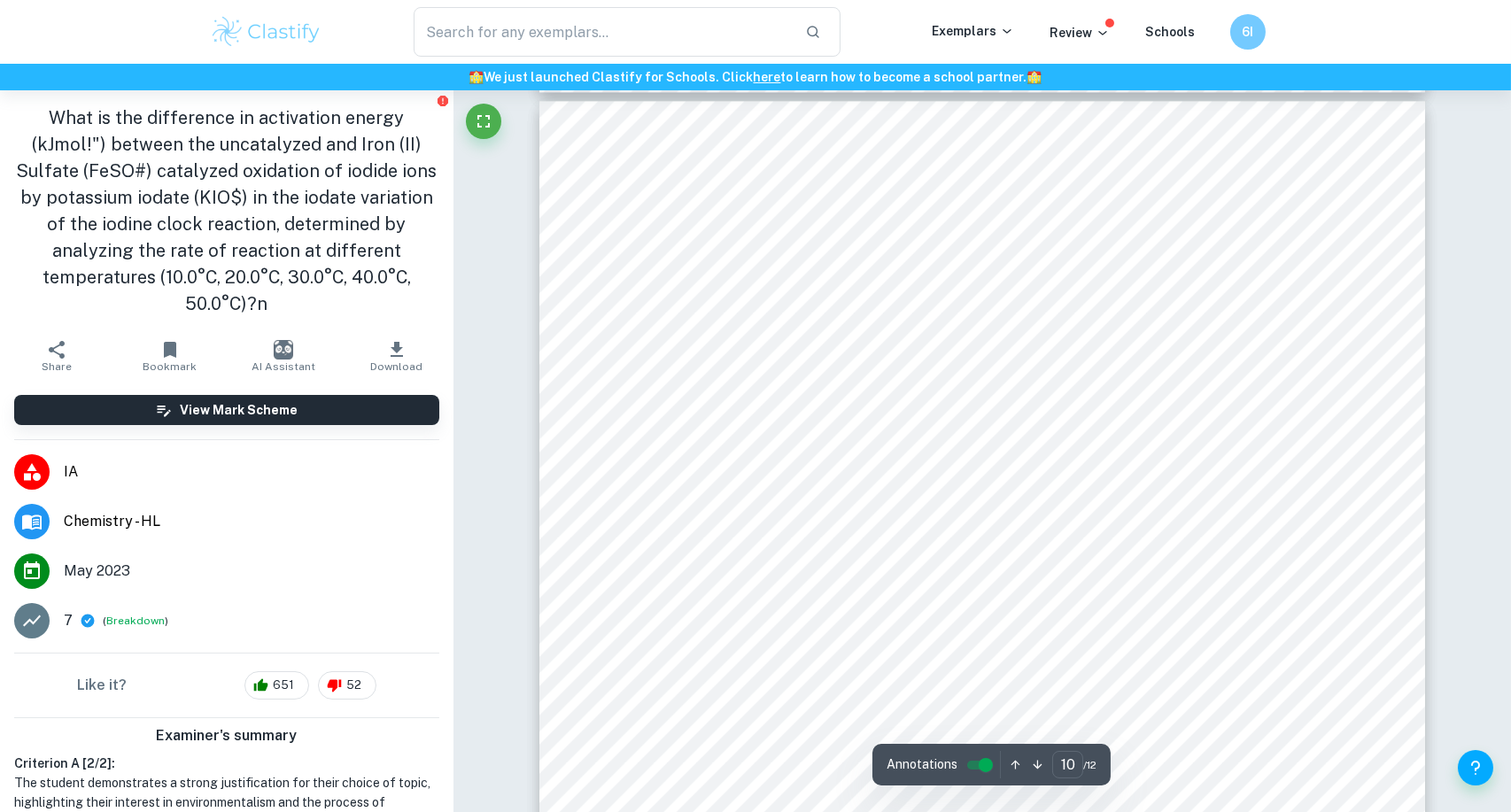 scroll, scrollTop: 11493, scrollLeft: 0, axis: vertical 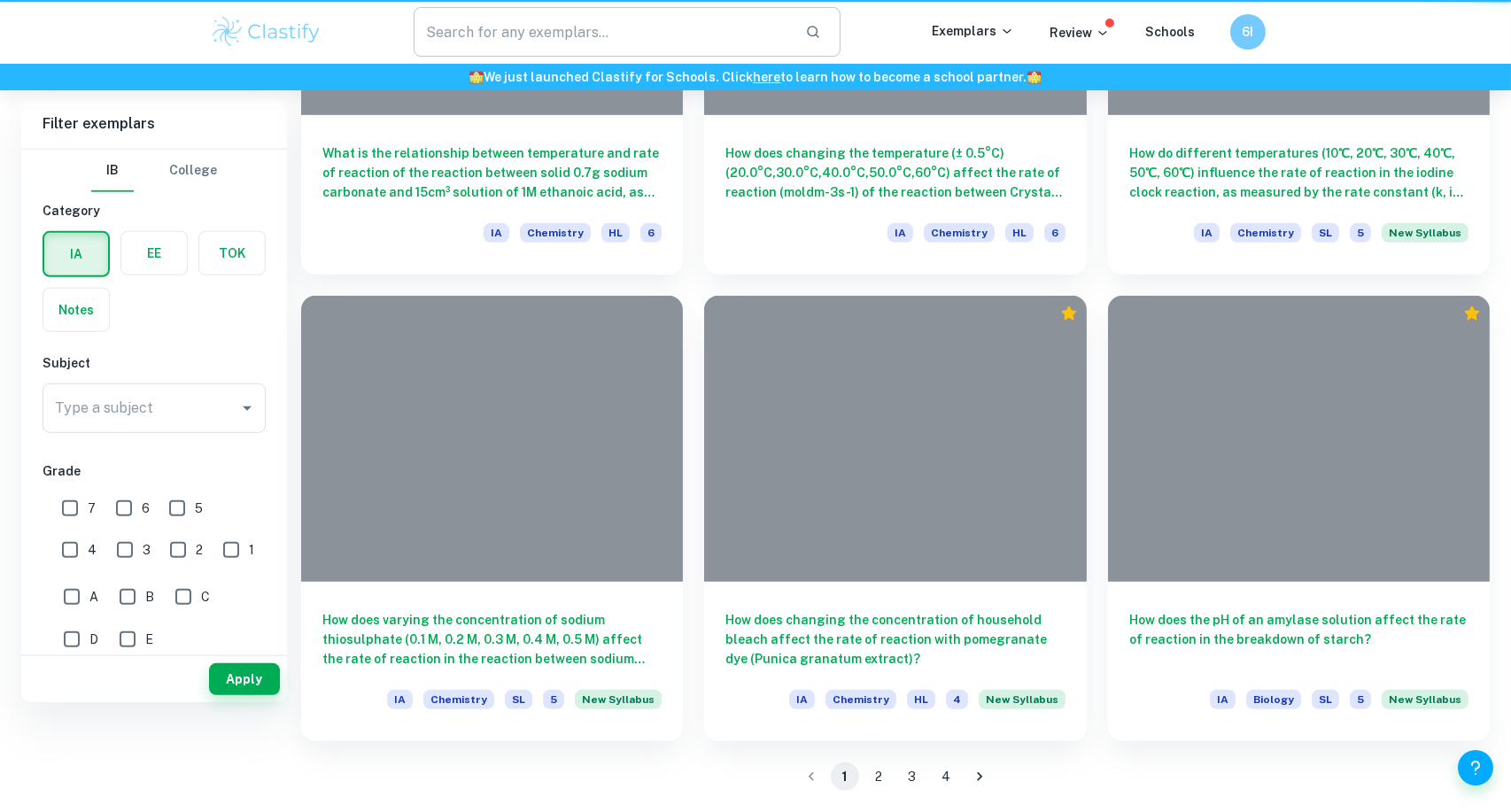 type on "rate of reaction" 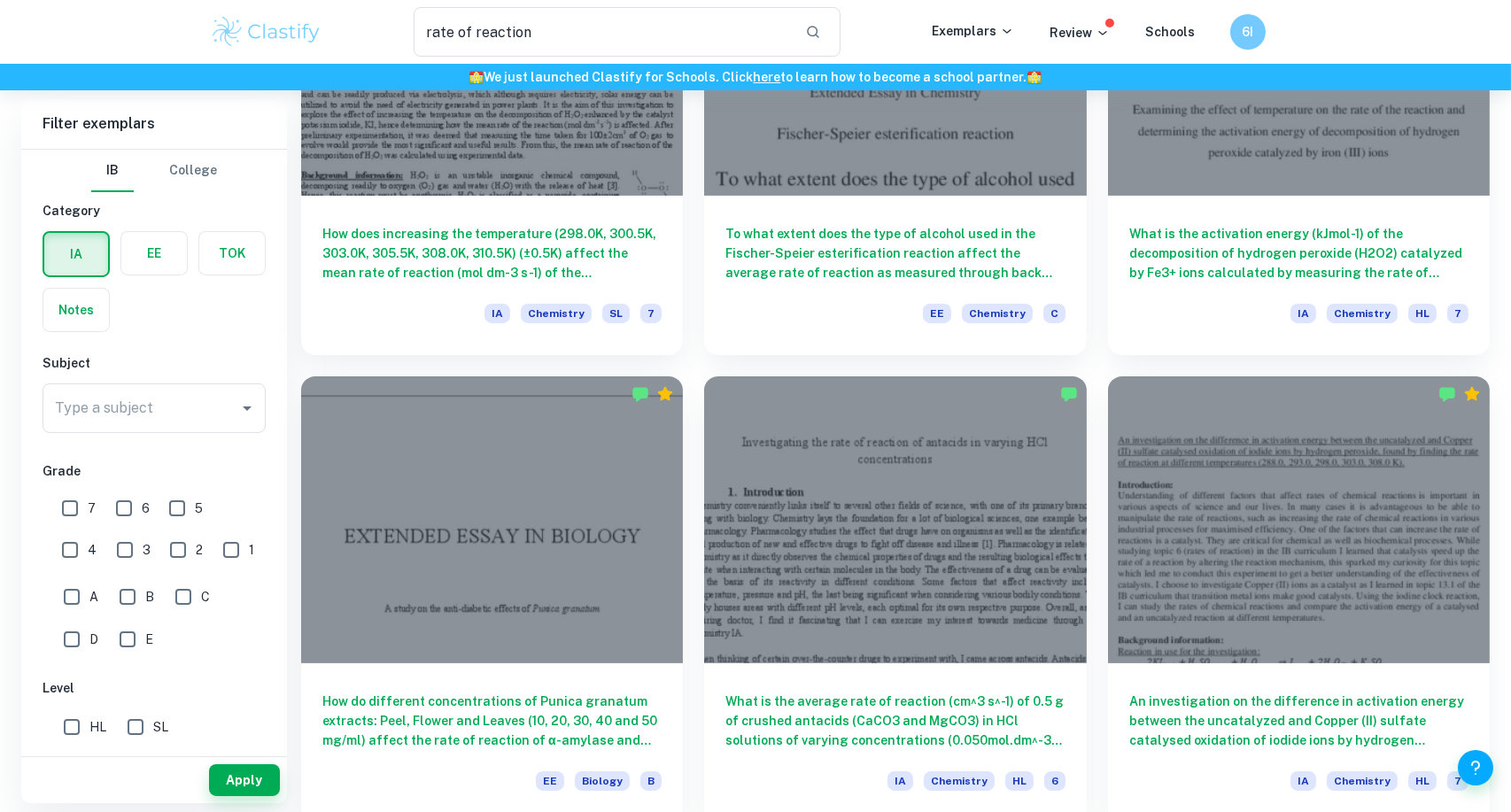 scroll, scrollTop: 2514, scrollLeft: 0, axis: vertical 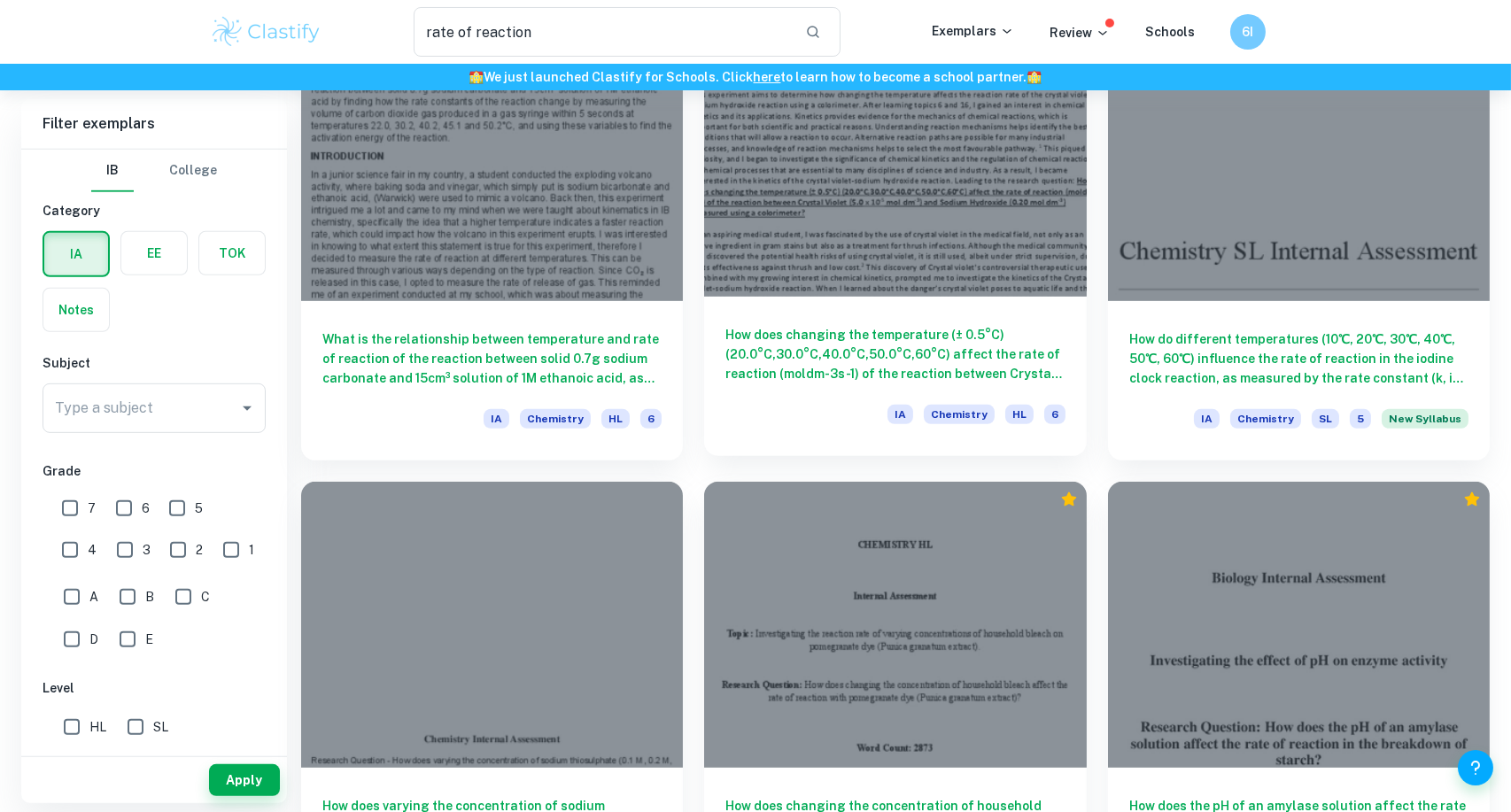 click on "How does changing the temperature (± 0.5°C) (20.0°C,30.0°C,40.0°C,50.0°C,60°C) affect the rate of reaction (moldm-3s-1) of the reaction between Crystal Violet (5.0 x 10-5 mol dm-3) and Sodium Hydroxide (0.20 mol dm-3 ) measured using a colorimeter? IA Chemistry HL 6" at bounding box center (895, 376) 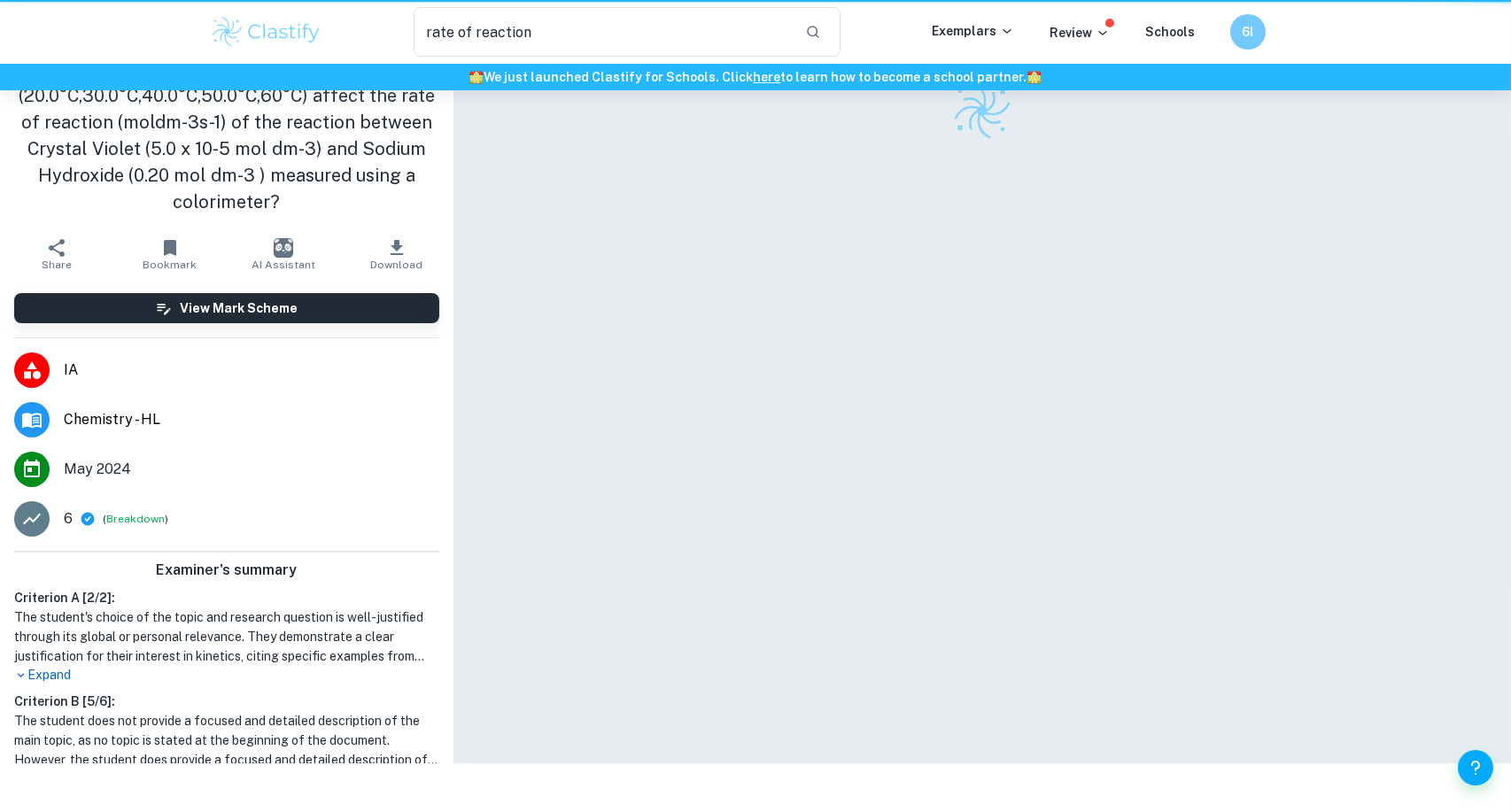 type 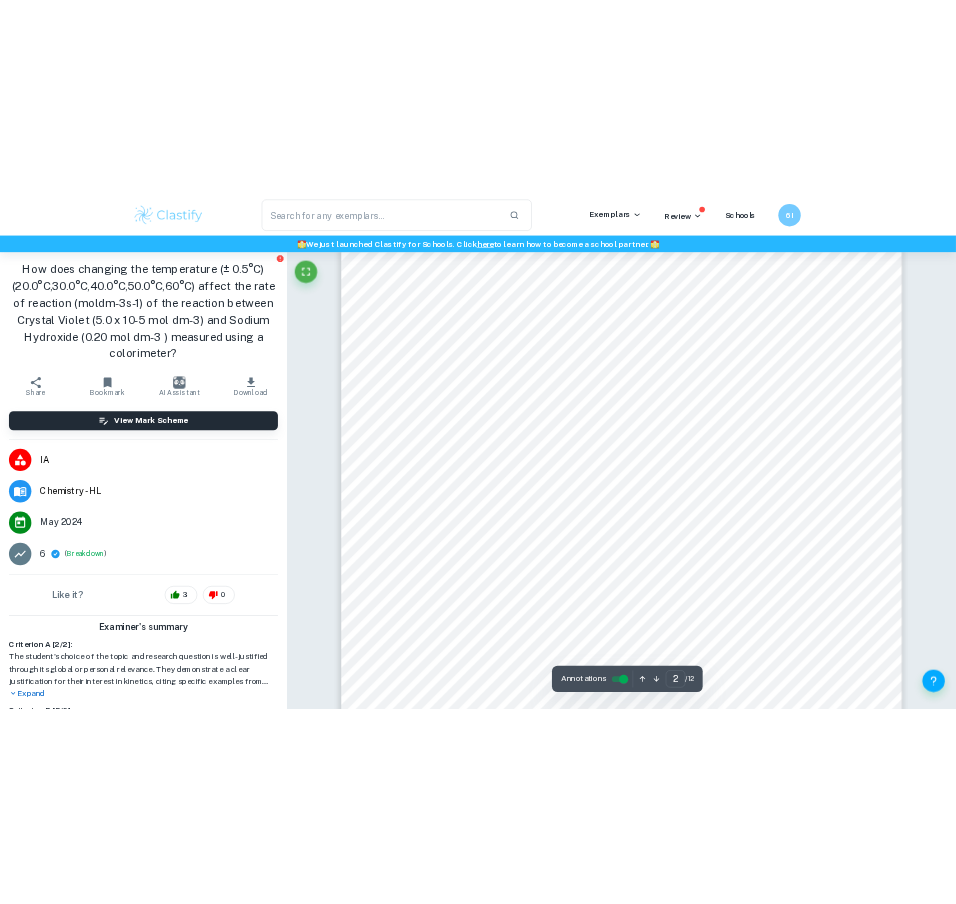 scroll, scrollTop: 1859, scrollLeft: 0, axis: vertical 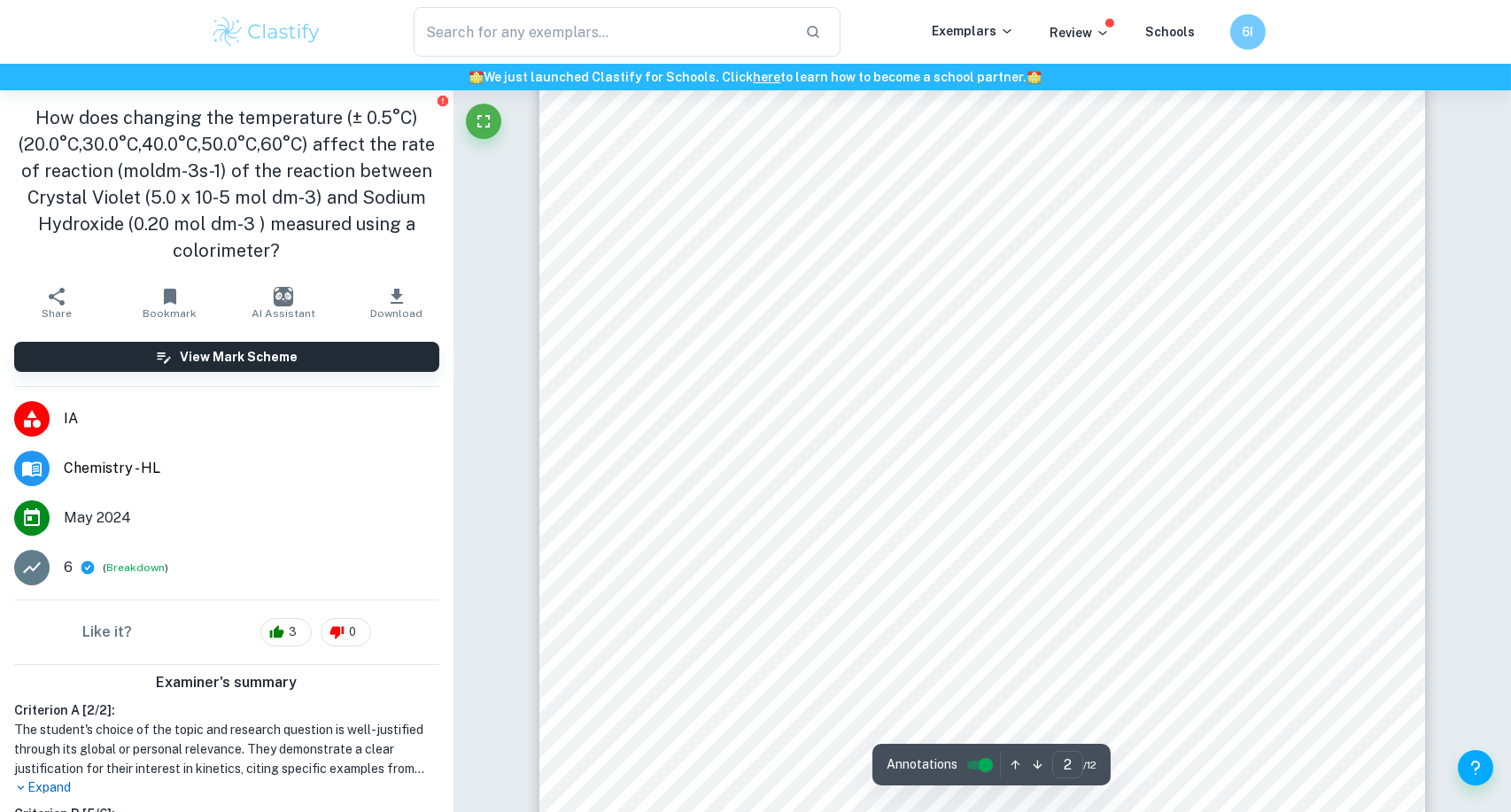 click on "the central carbon atom, resulting in the disruption of the extensive conjugation in the crystal violet structure, forming a colourless neutral solution CVOH. [NUMBER] Figure [NUMBER]: Stoichiometric equation of the decolourisation of crystal violet by sodium hydroxide. [NUMBER] Kinetics of the Crystal violet-sodium hydroxide reaction Collision theory The Crystal Violet-sodium hydroxide reaction involves two species and is explained by the collision theory, which explains the physical conditions for a chemical reaction. According to this theory, two particles must collide for a reaction to occur. Two conditions are necessary for a successful collision: [NUMBER].   reactants must collide with the correct orientation. [NUMBER].   reactants must collide with sufficient kinetic energy [NUMBER] . The activation energy is the minimum energy required for a chemical reaction to occur. Particles with energy below this threshold will not react. Conversely, particles with energy equal to or greater than the activation decolourized. [NUMBER]   [NUMBER] [NUMBER] [NUMBER]   [NUMBER]   [NUMBER]" at bounding box center [982, 491] 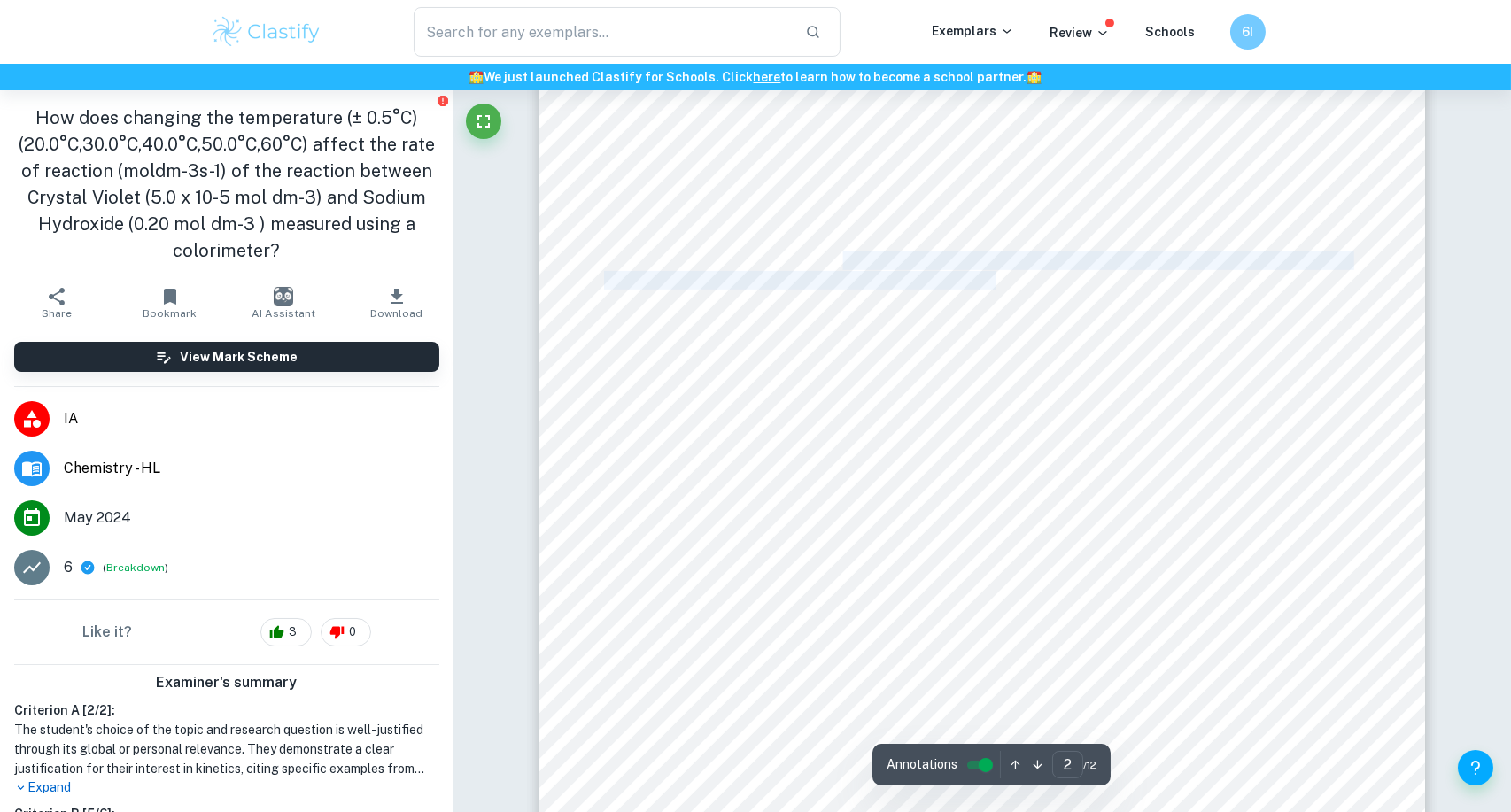 click on "reaction to occur. Two conditions are necessary for a successful collision:" at bounding box center [846, 281] 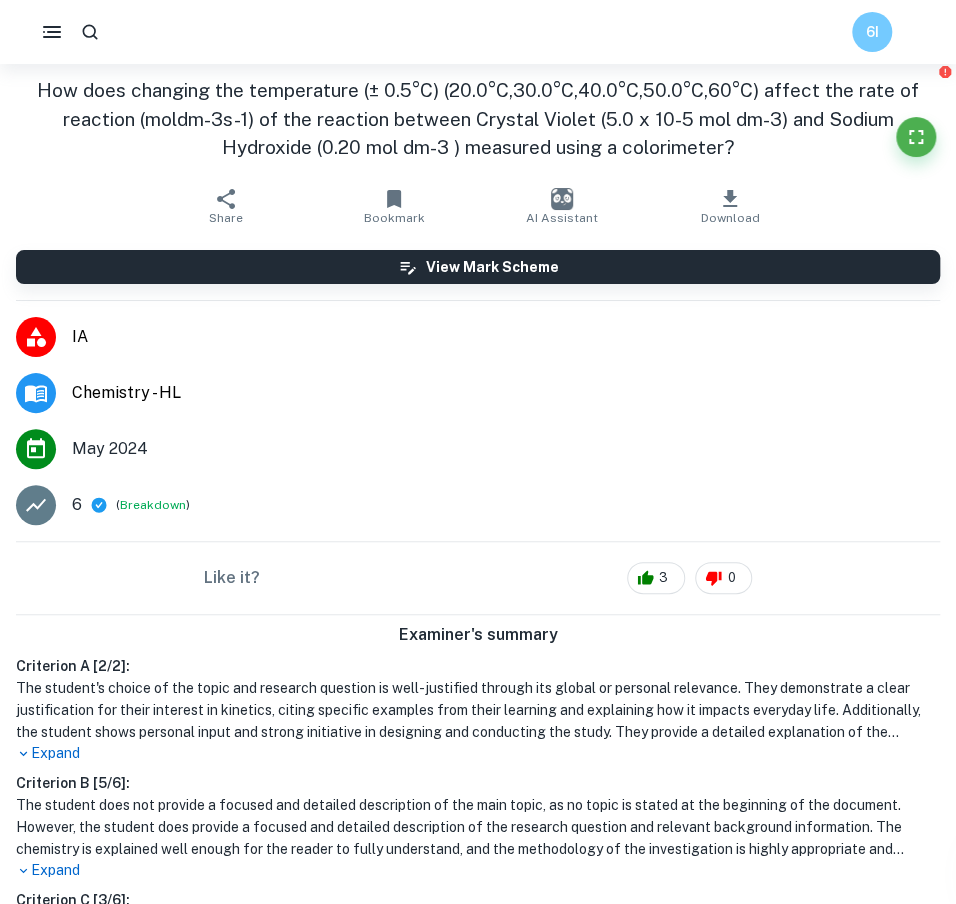 scroll, scrollTop: 0, scrollLeft: 0, axis: both 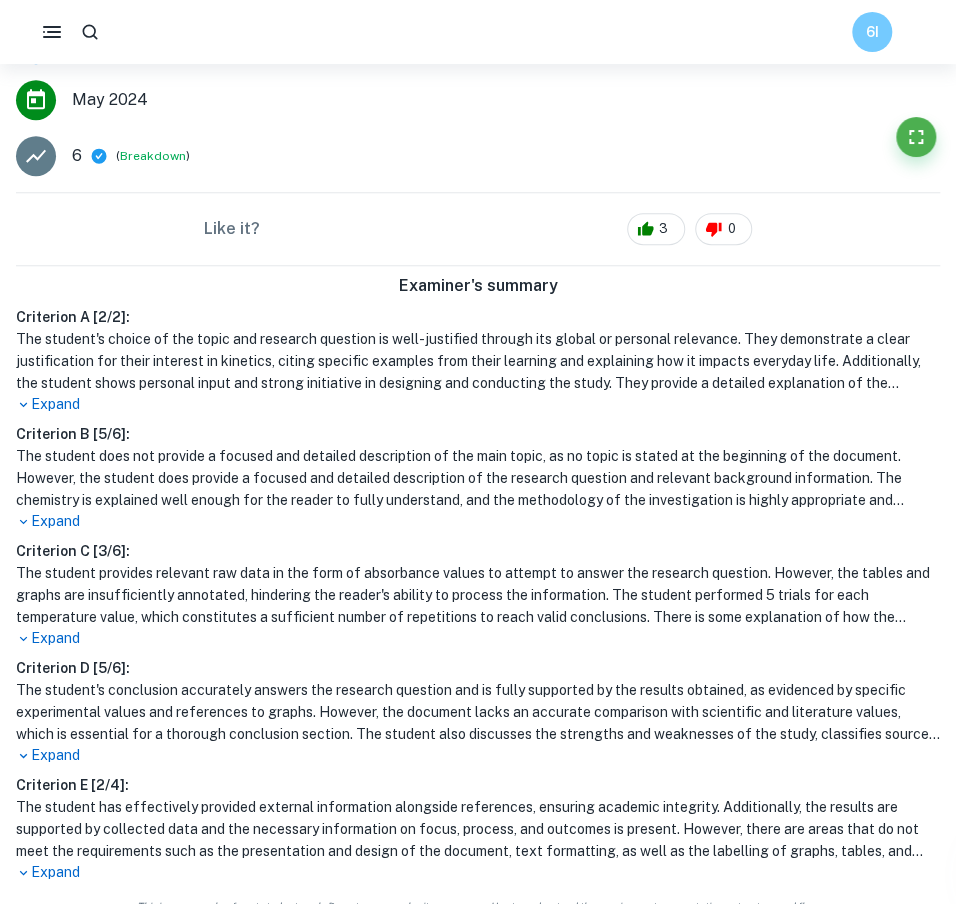 type on "1" 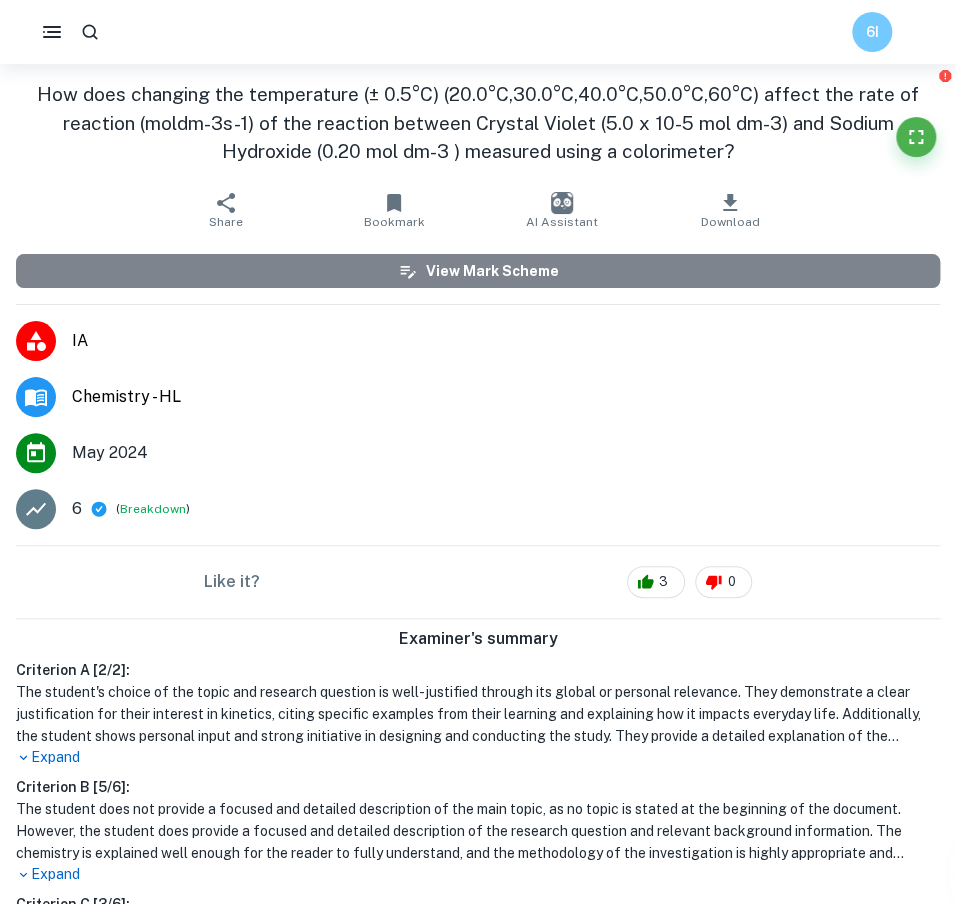 click on "View Mark Scheme" at bounding box center (478, 271) 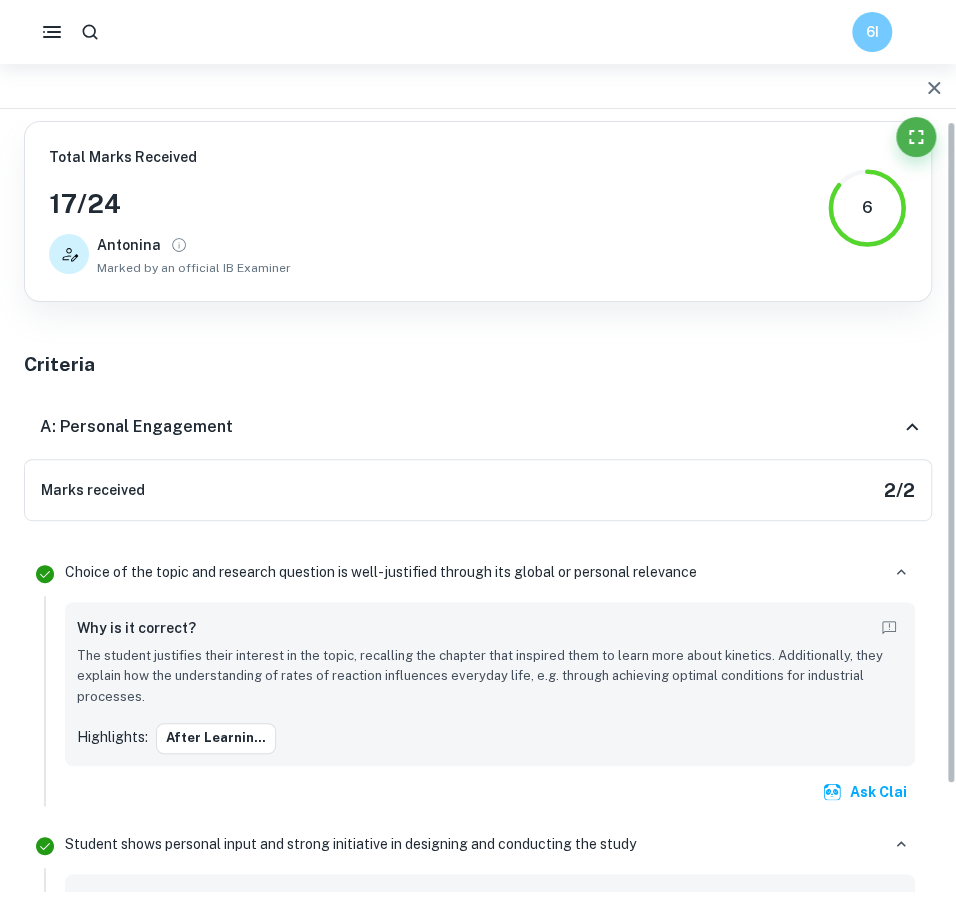 scroll, scrollTop: 64, scrollLeft: 0, axis: vertical 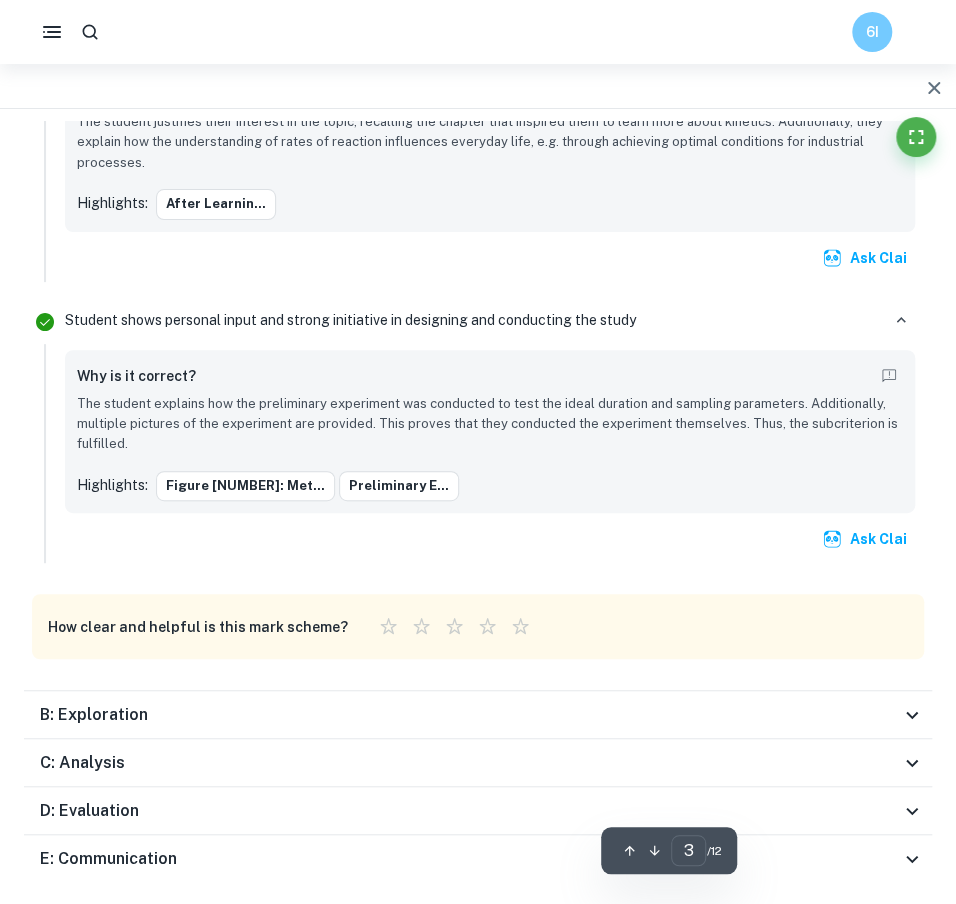 type on "2" 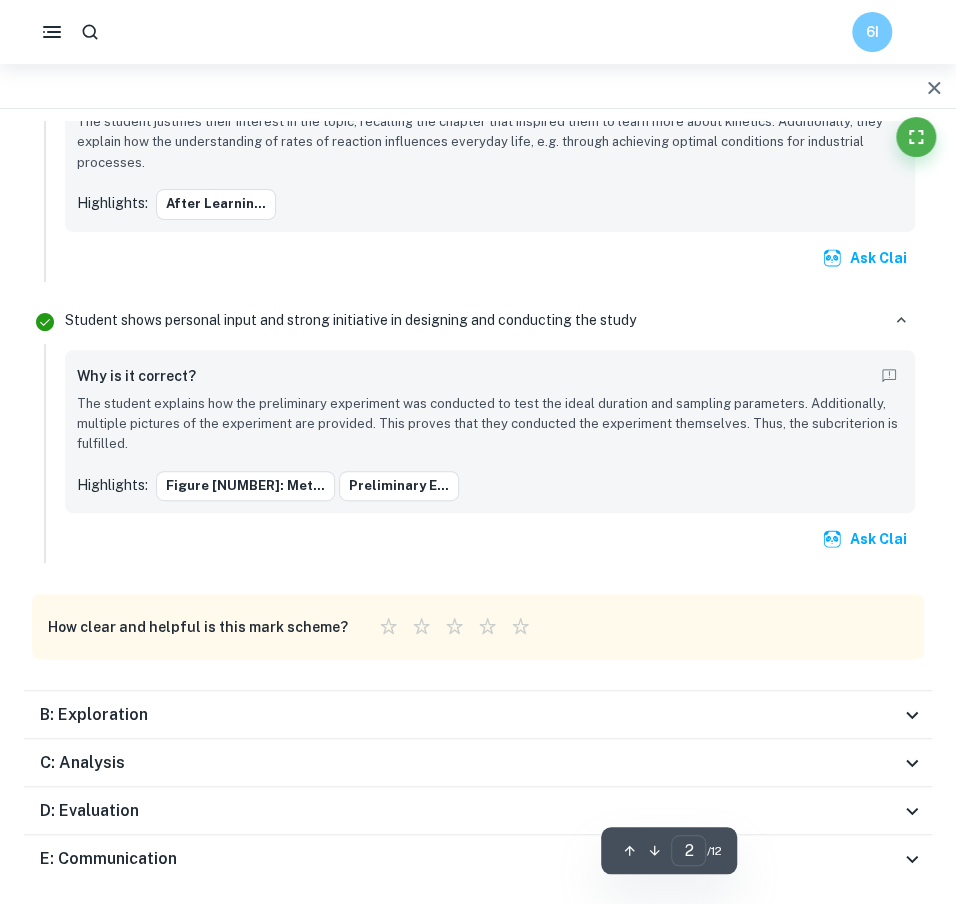 scroll, scrollTop: 0, scrollLeft: 0, axis: both 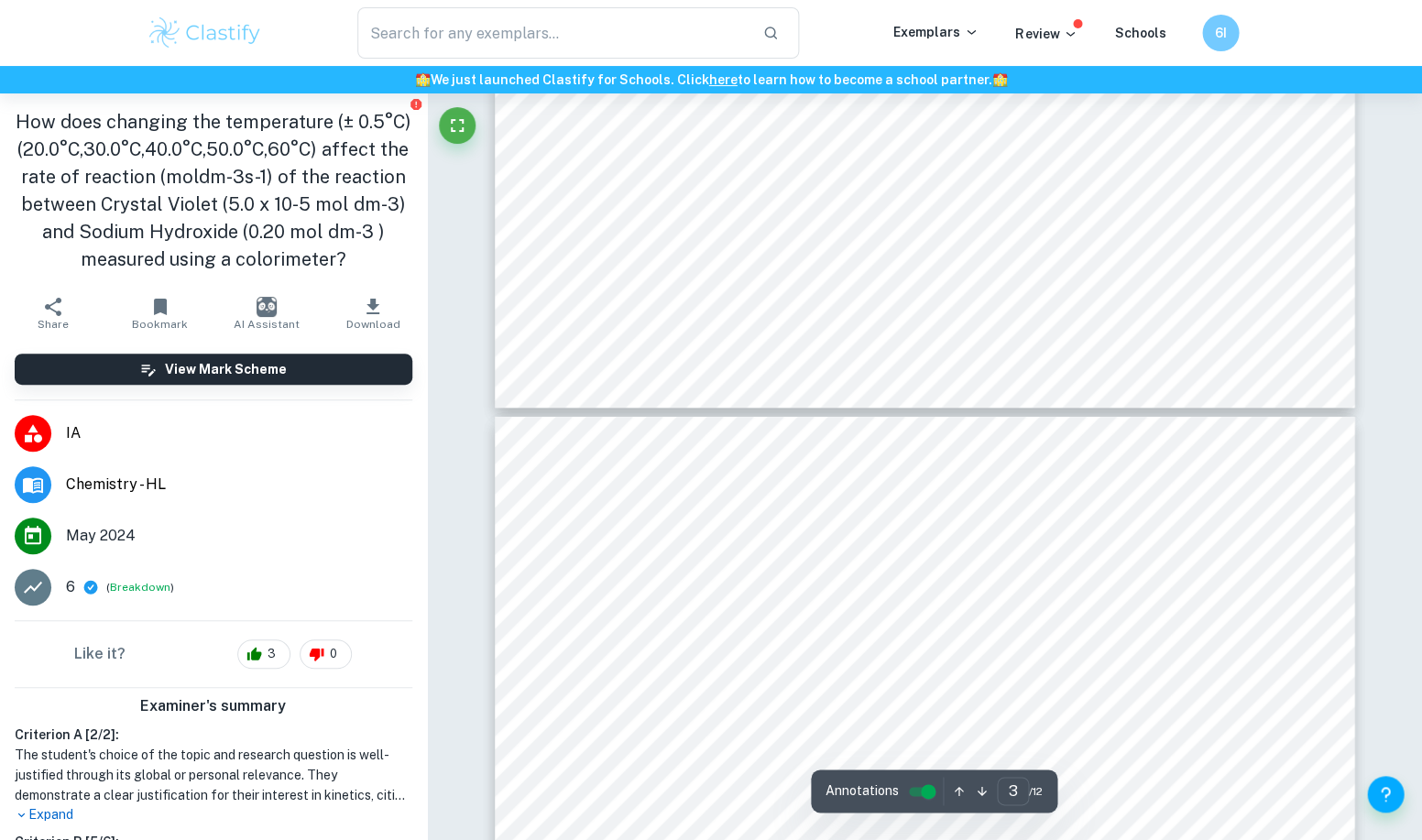 type on "4" 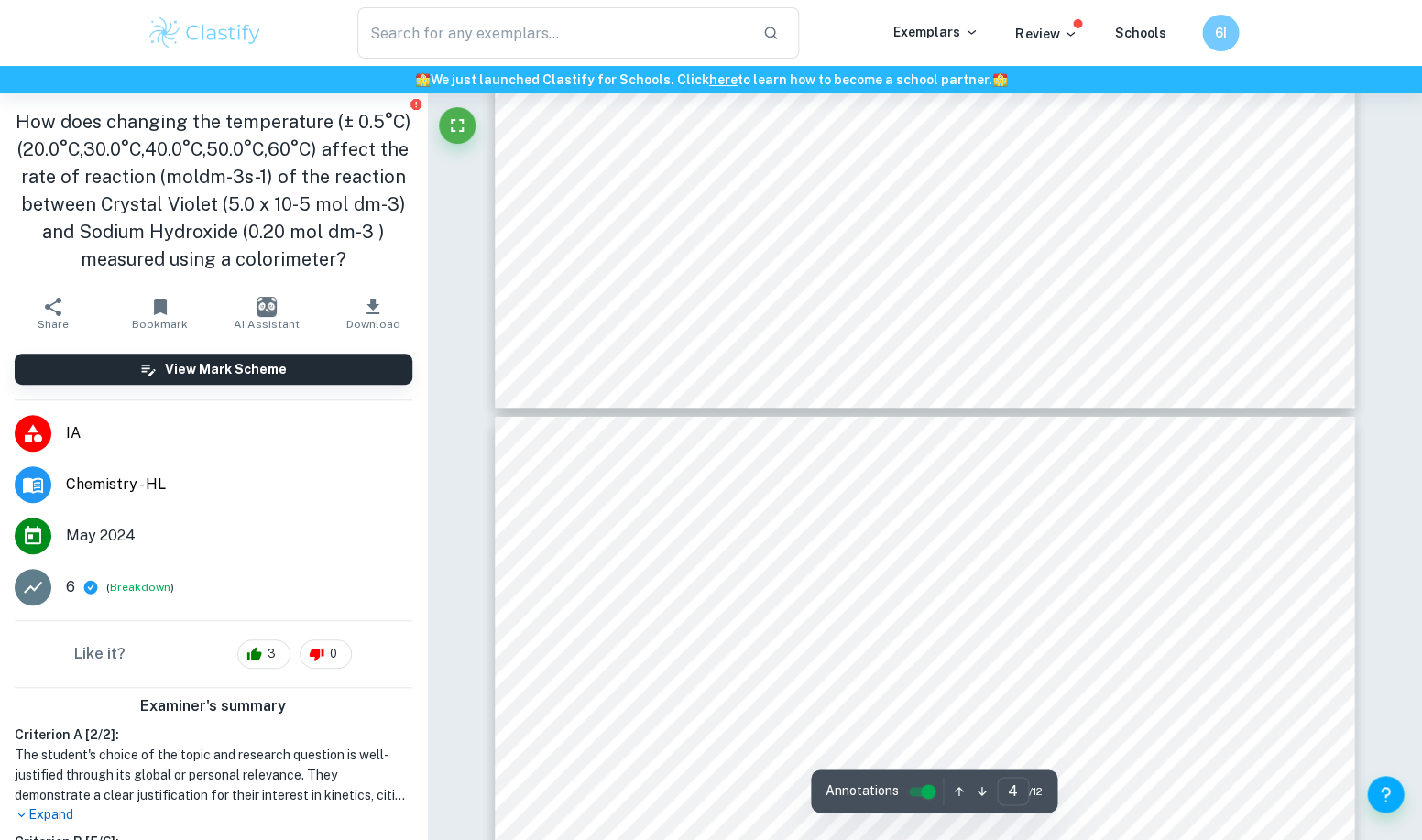 scroll, scrollTop: 3529, scrollLeft: 0, axis: vertical 